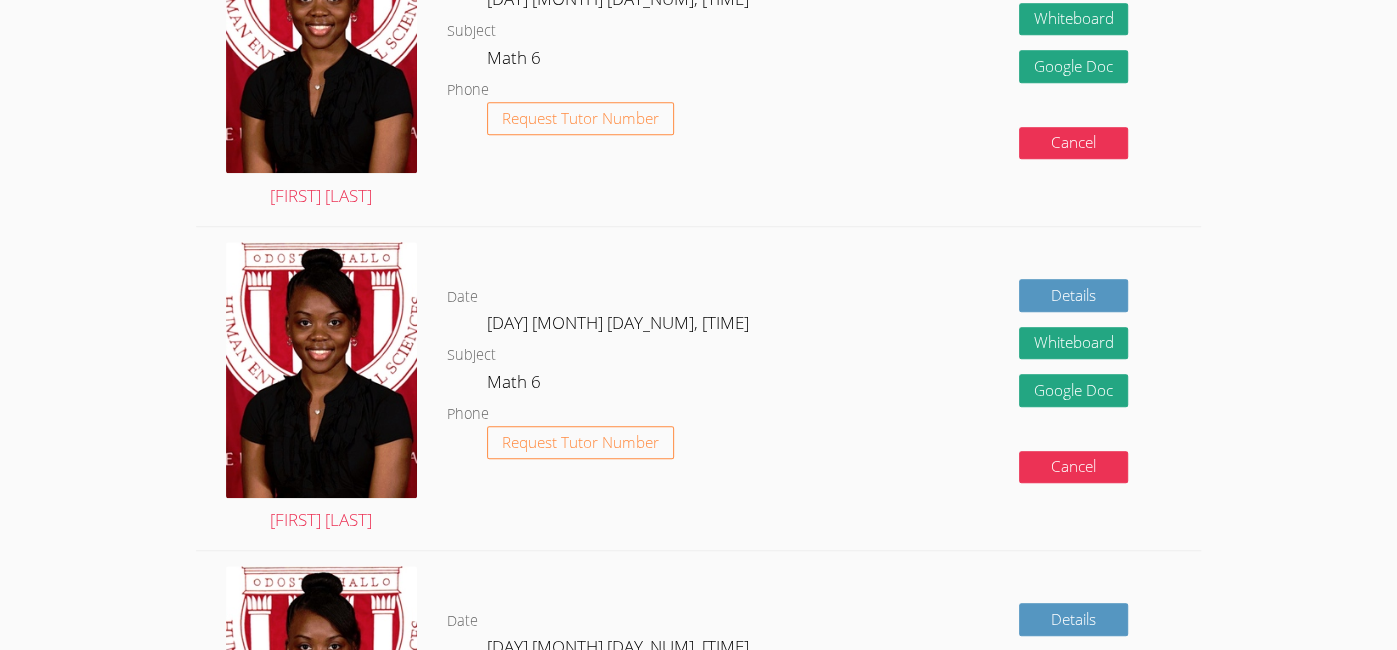 scroll, scrollTop: 938, scrollLeft: 0, axis: vertical 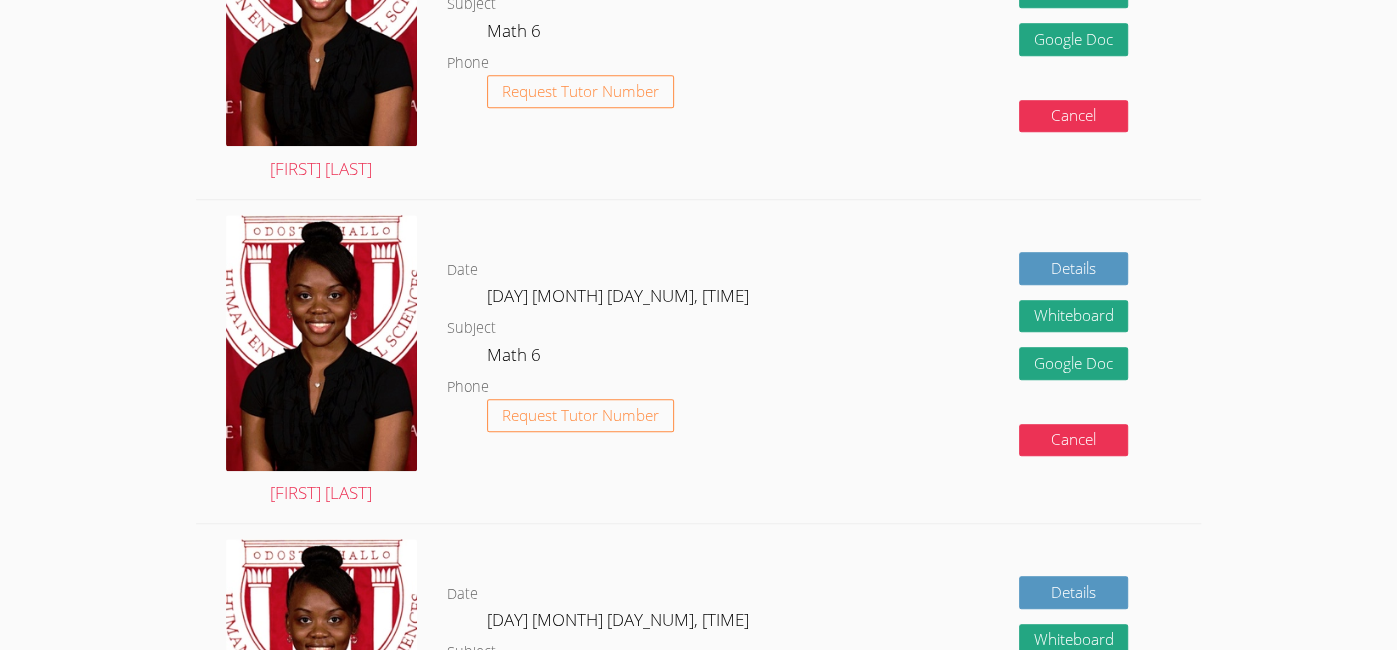 click on "[DAY] [MONTH] [DAY_NUM], [TIME]" at bounding box center [618, 295] 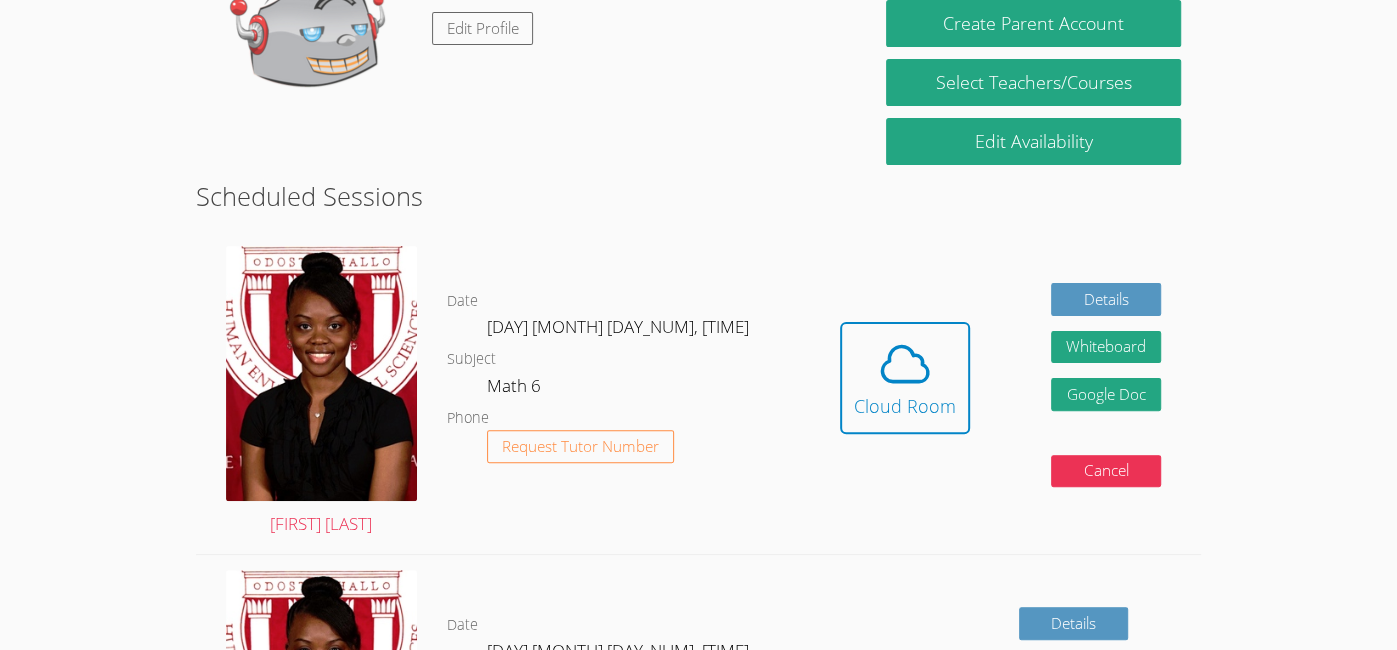 scroll, scrollTop: 257, scrollLeft: 0, axis: vertical 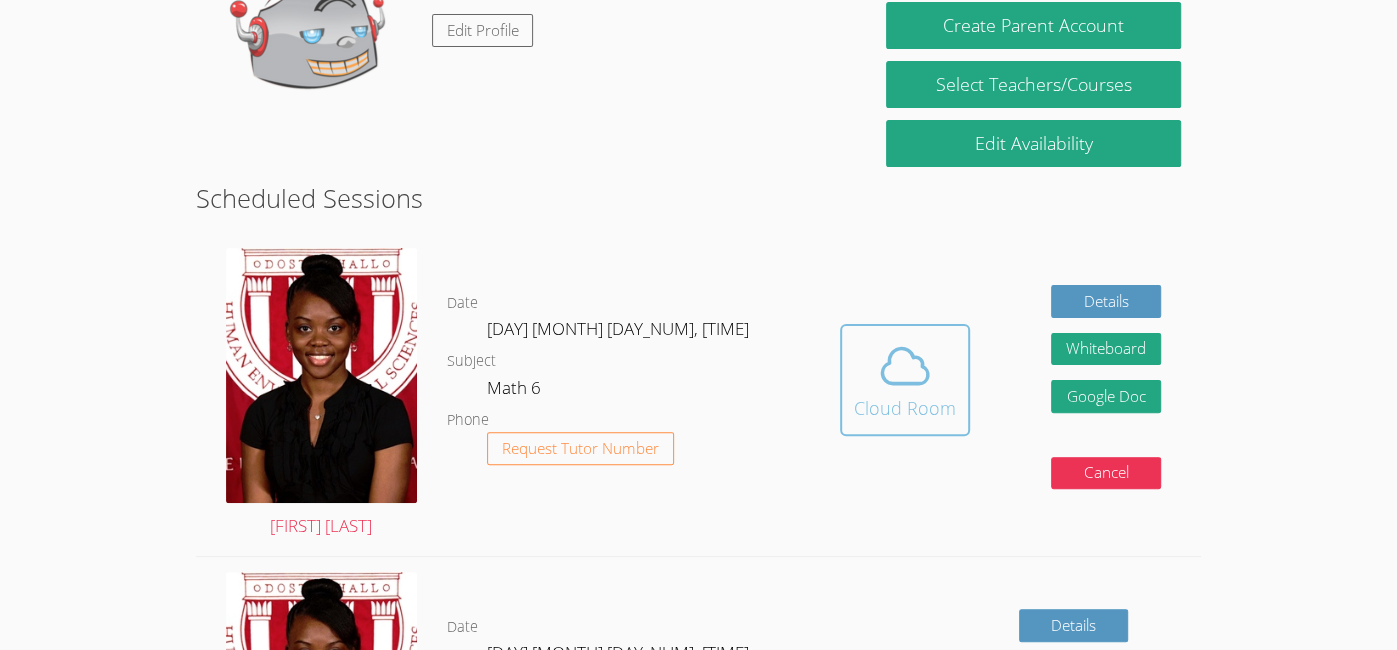 click on "Cloud Room" at bounding box center (905, 408) 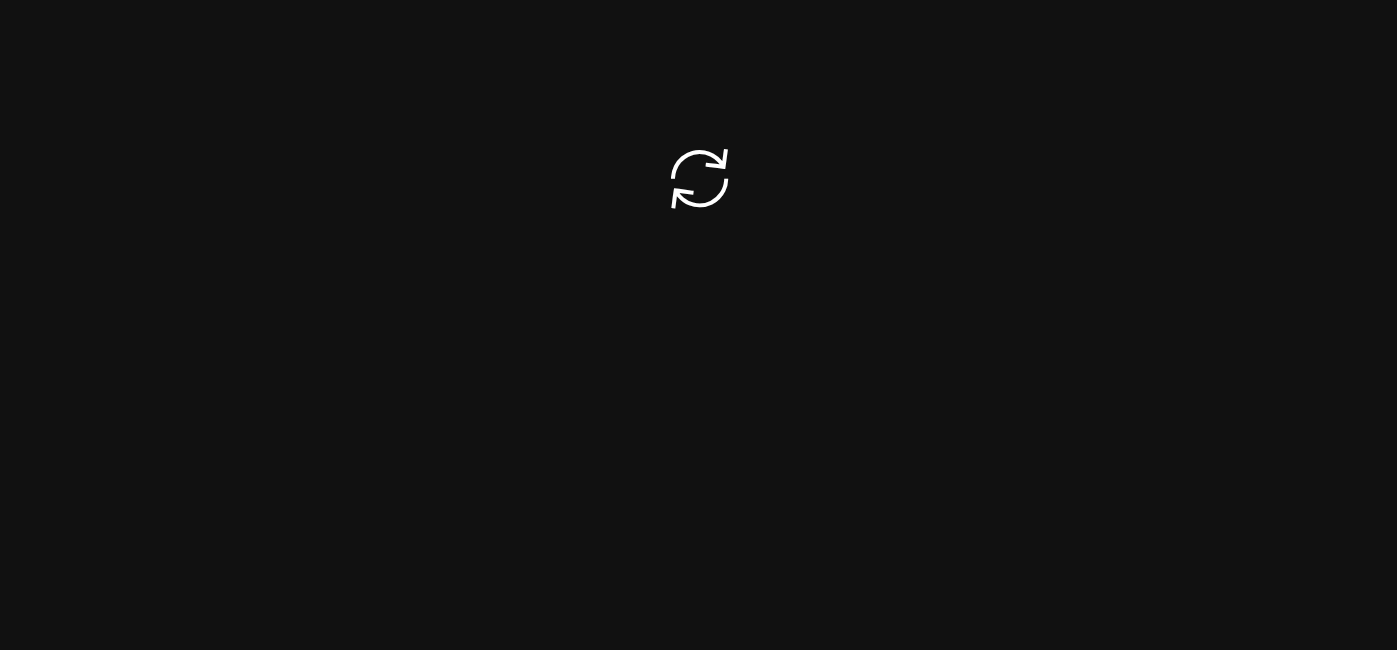 scroll, scrollTop: 0, scrollLeft: 0, axis: both 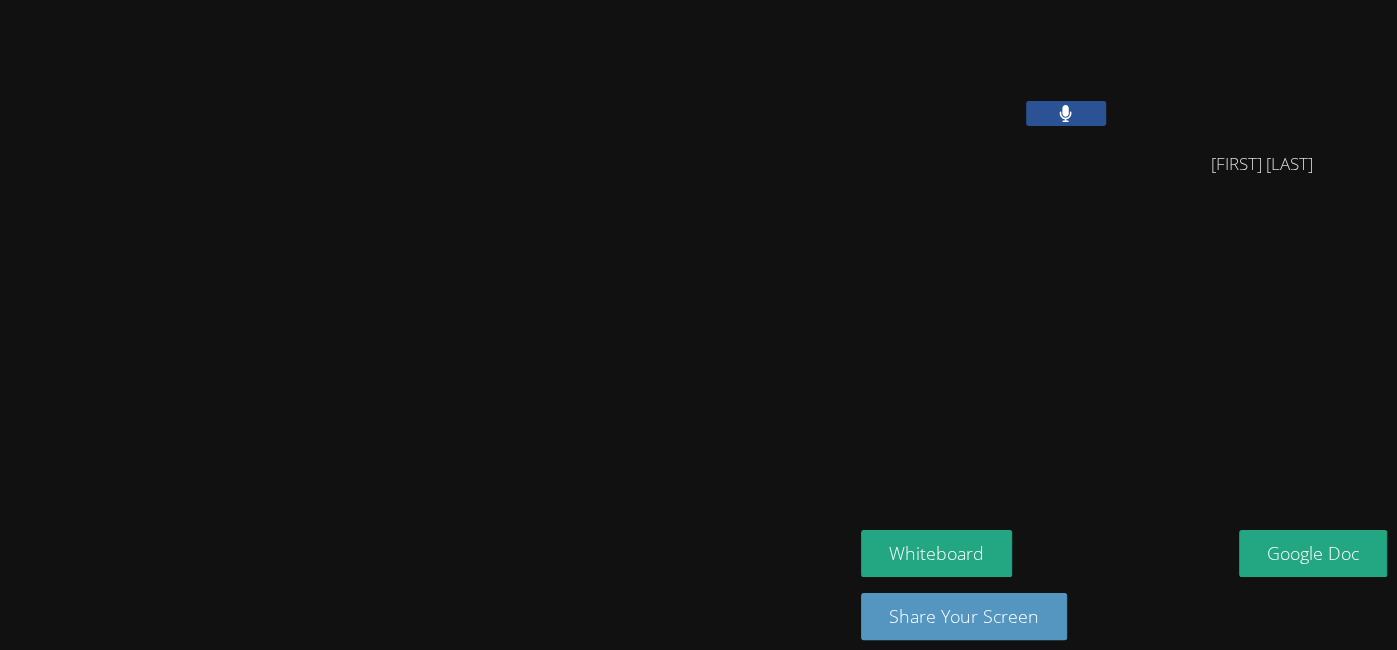 click 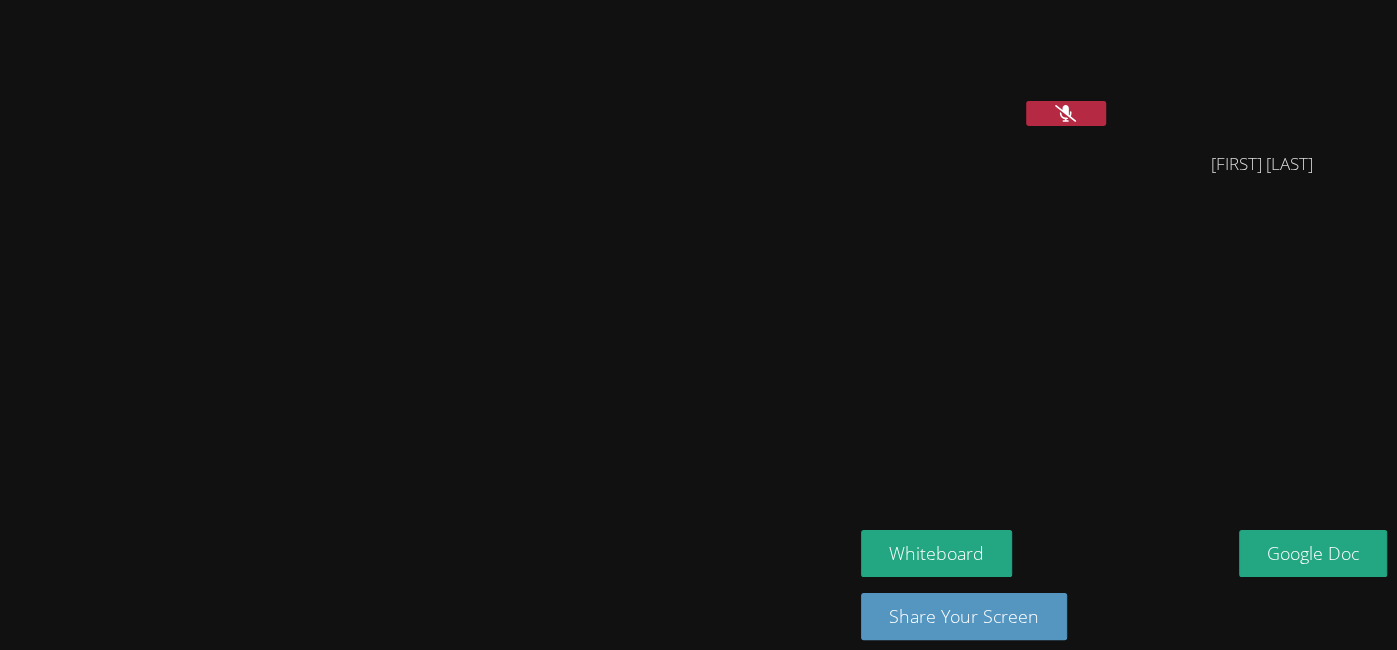 click at bounding box center [1066, 113] 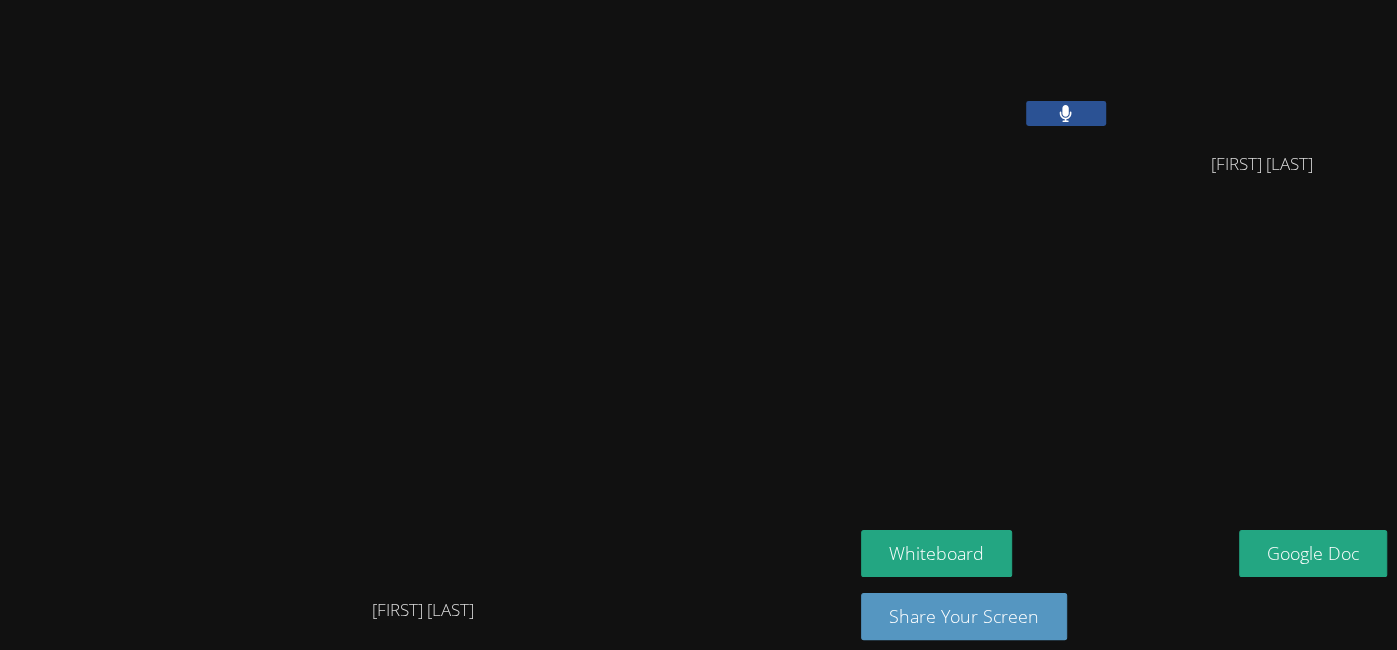 click at bounding box center [1066, 113] 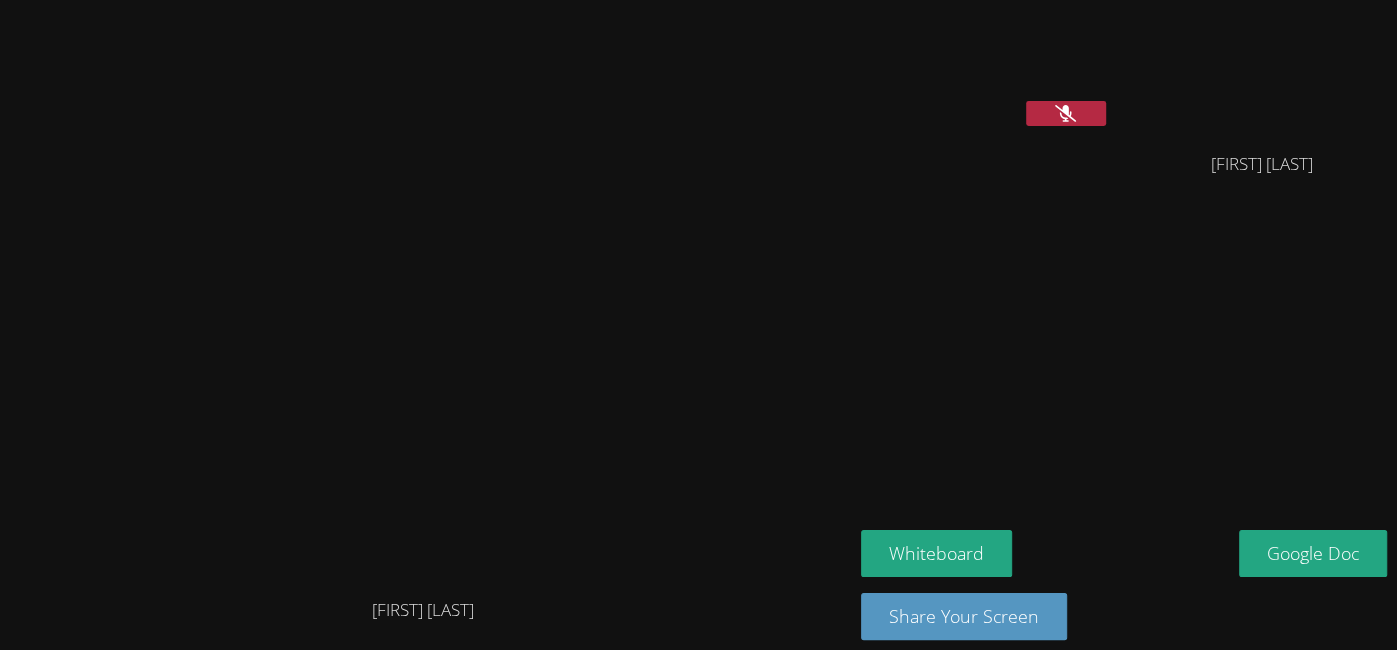 click 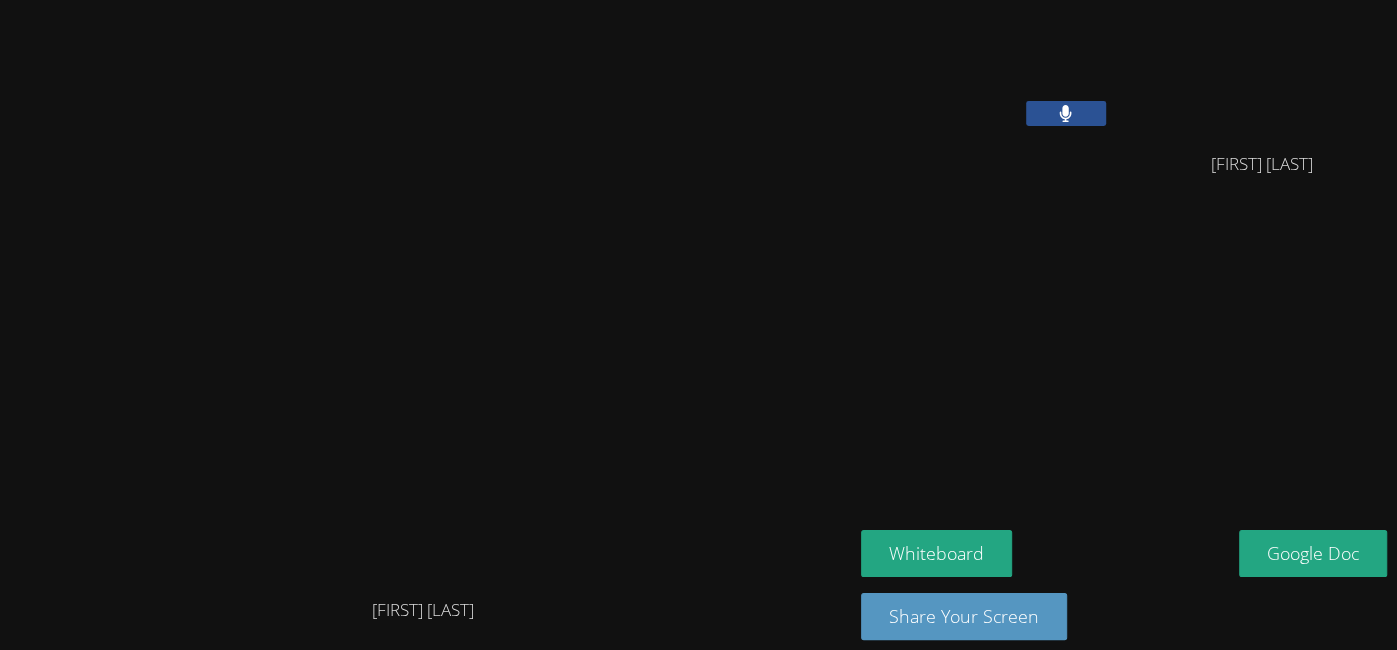 click 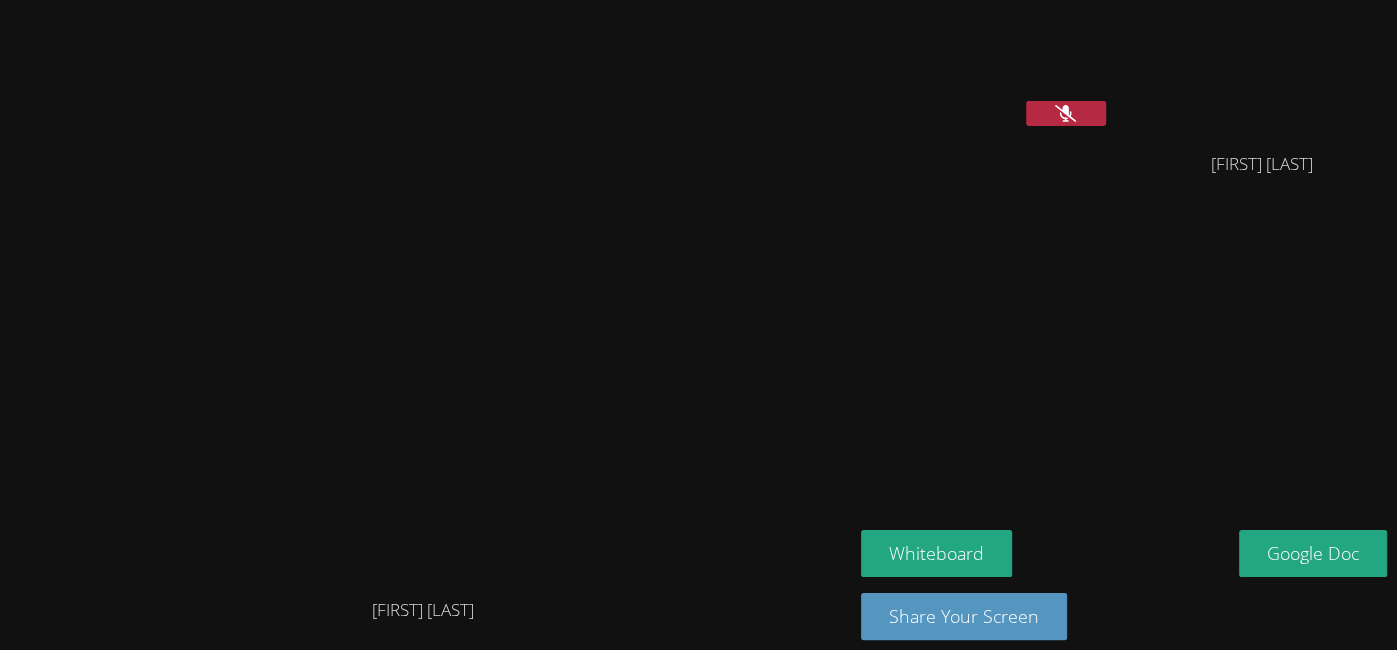 click 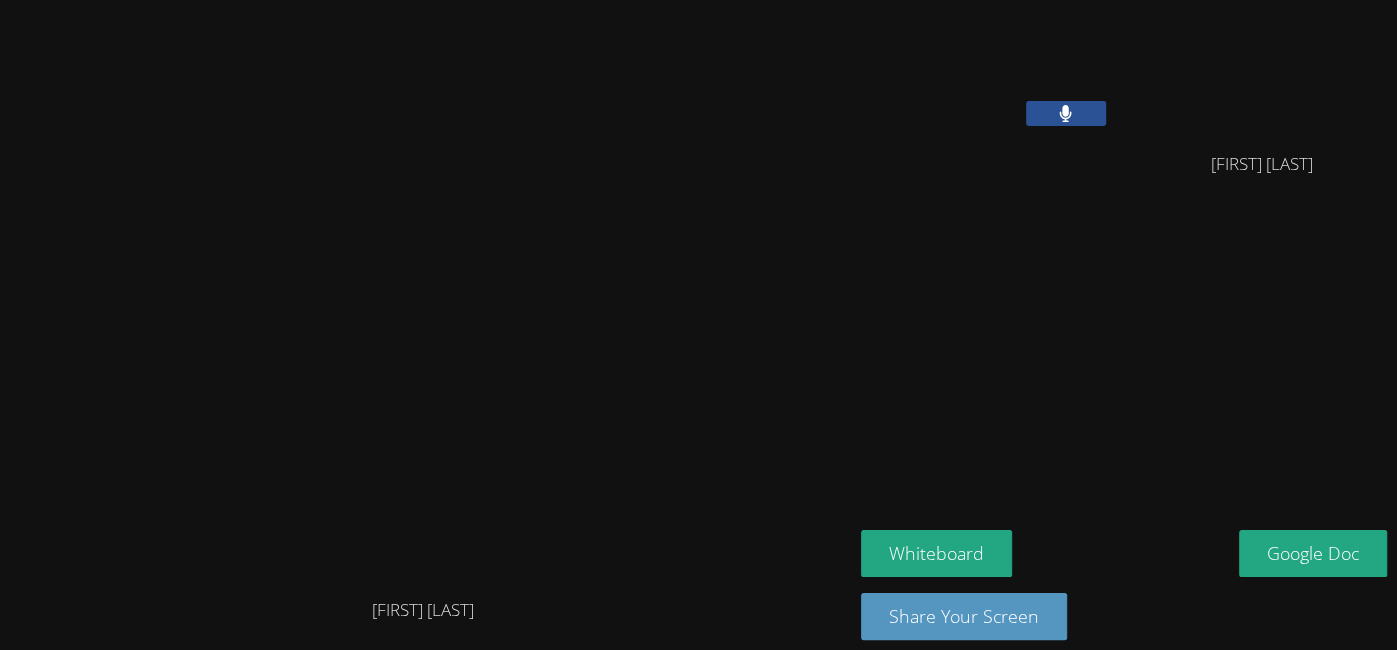 click at bounding box center [1066, 113] 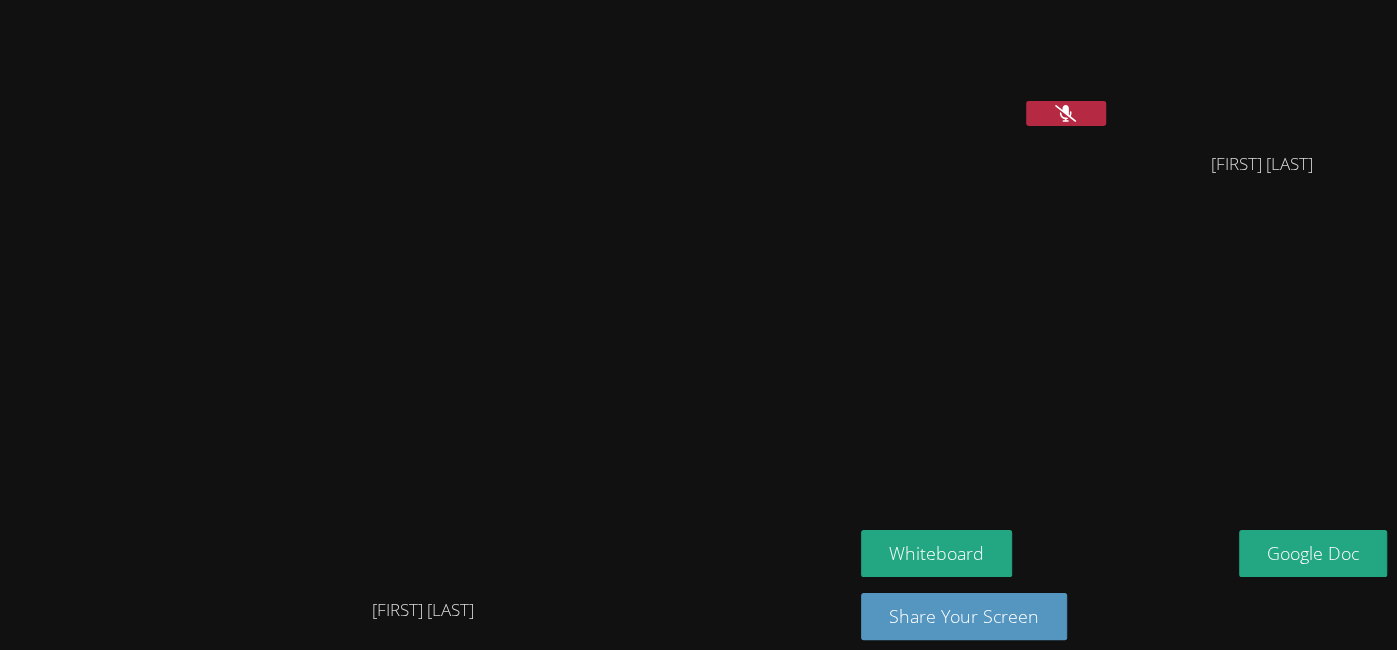 click at bounding box center [986, 72] 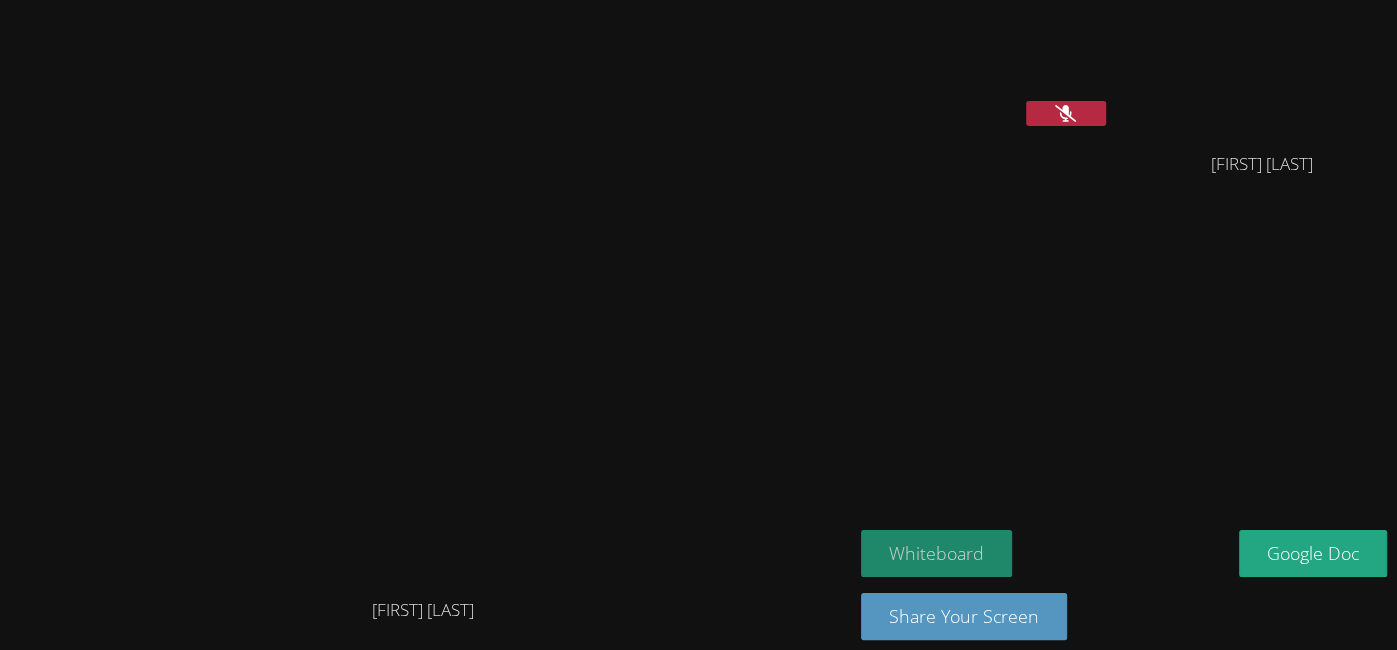 click on "Whiteboard" at bounding box center [936, 553] 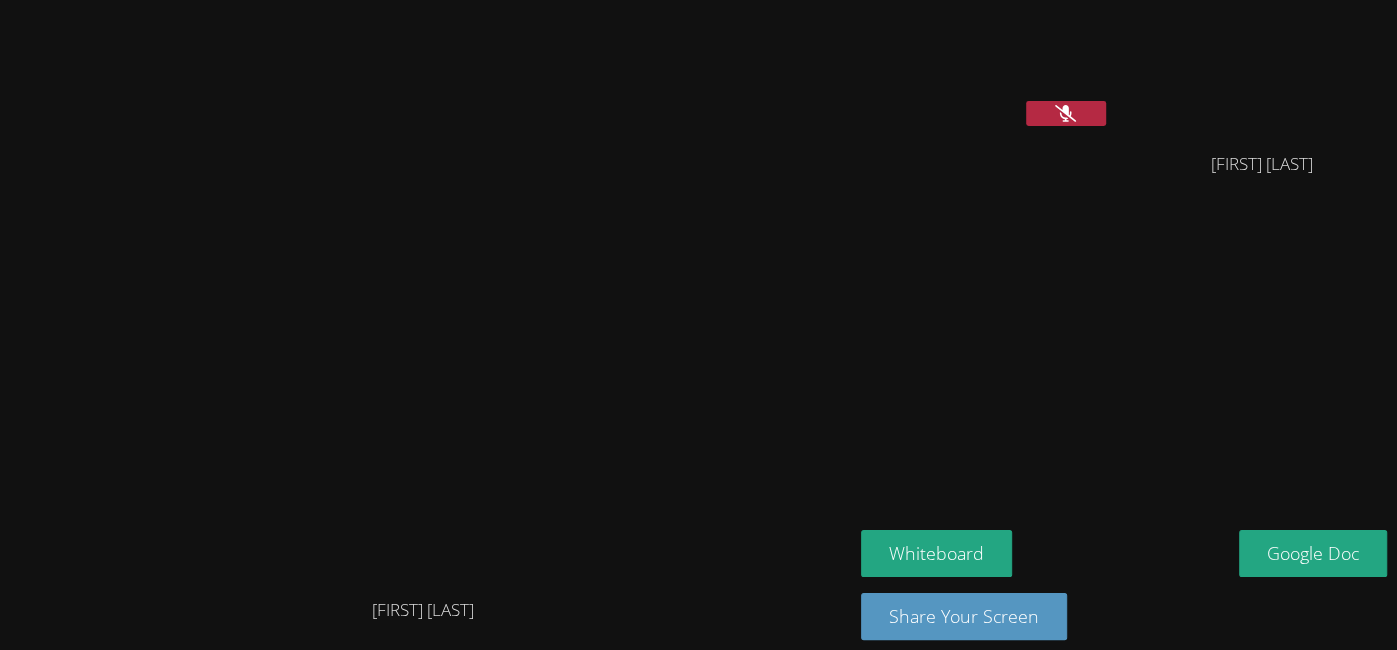 click at bounding box center [1066, 113] 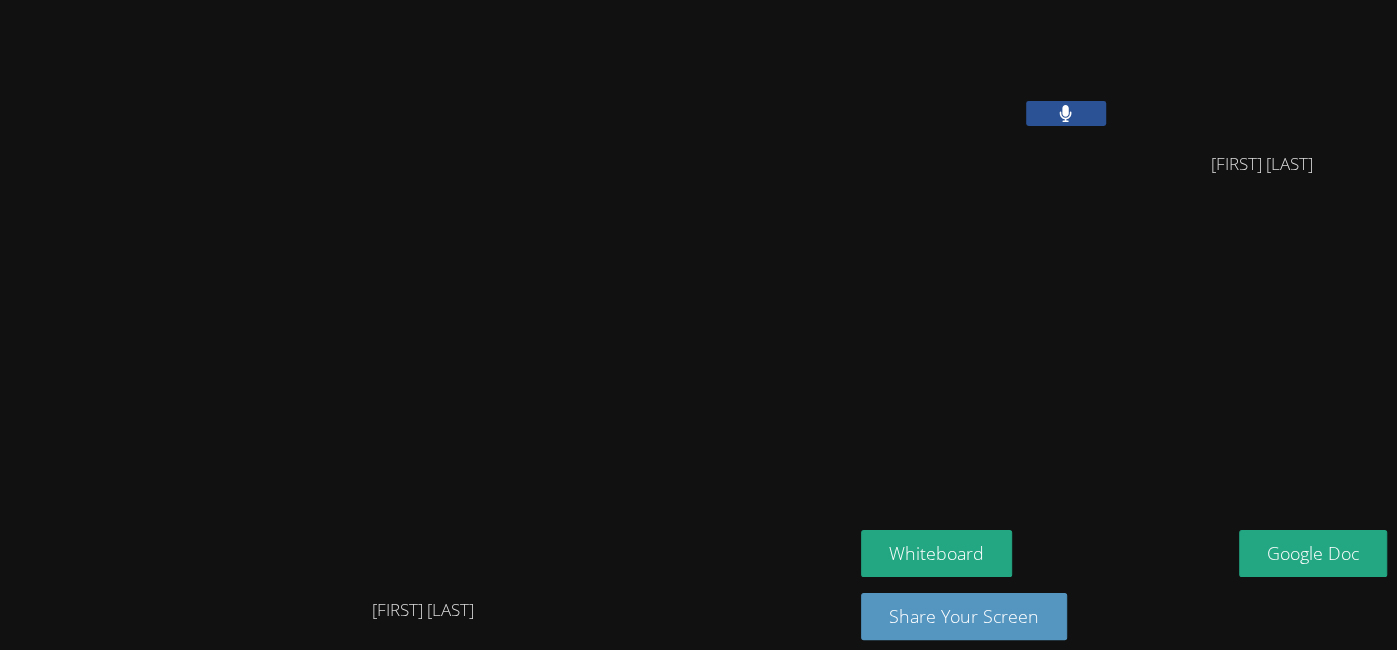 click at bounding box center [1066, 113] 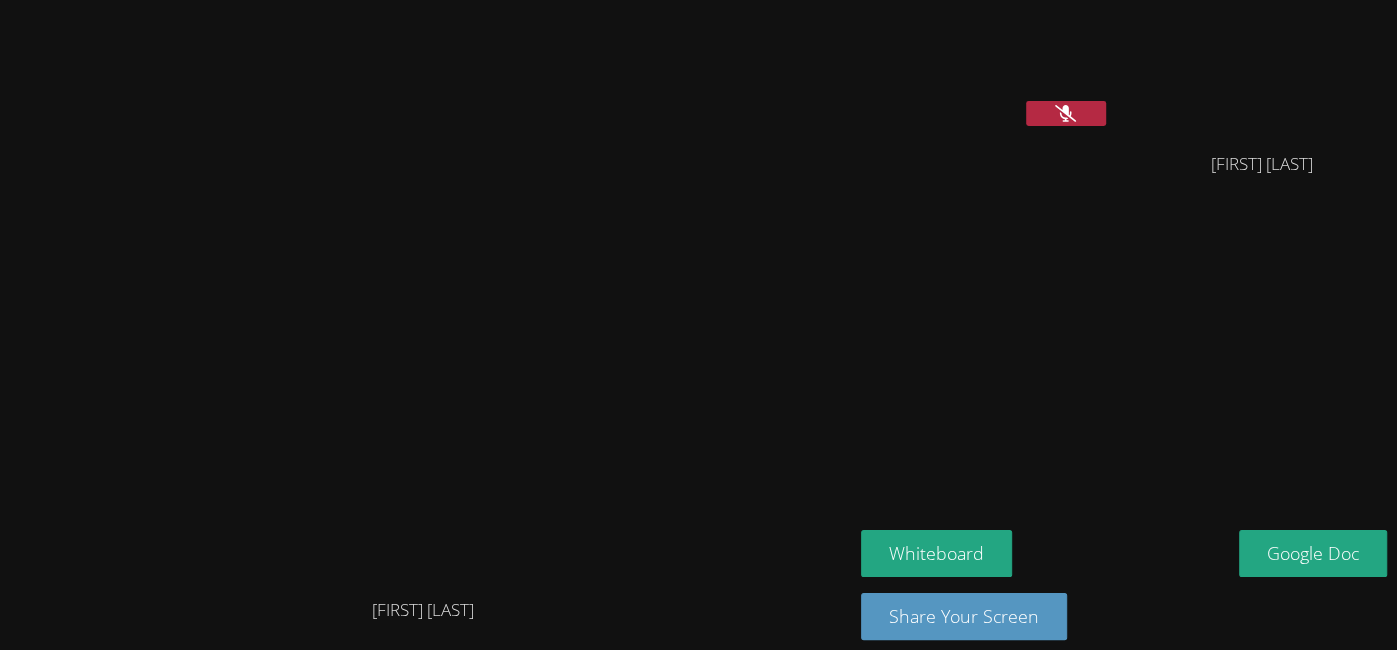 click at bounding box center (1066, 113) 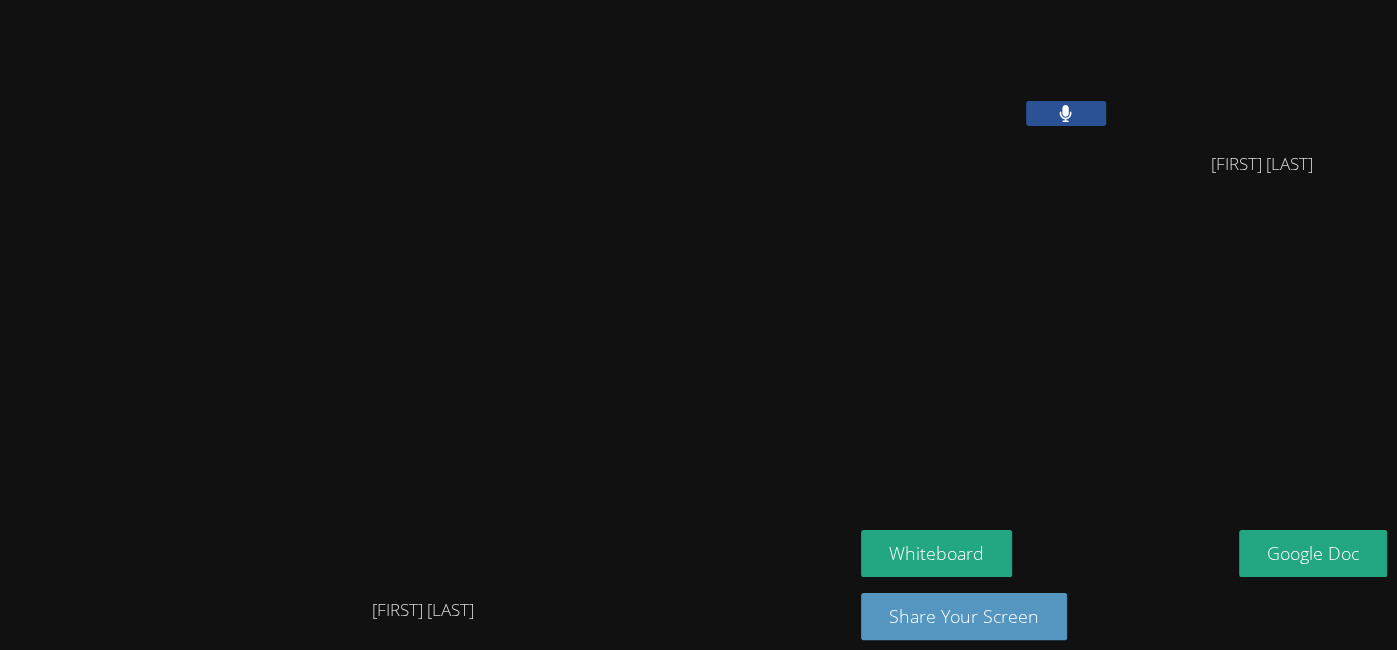 click at bounding box center (1066, 113) 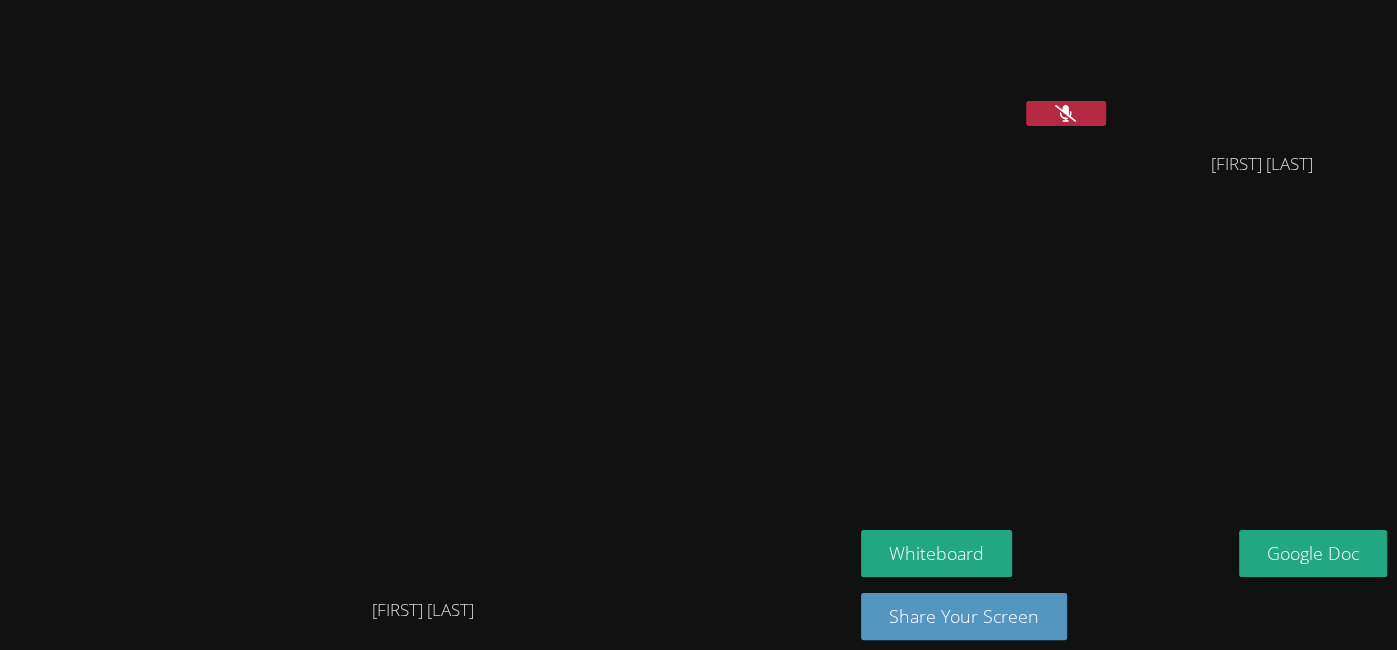 click at bounding box center (1066, 113) 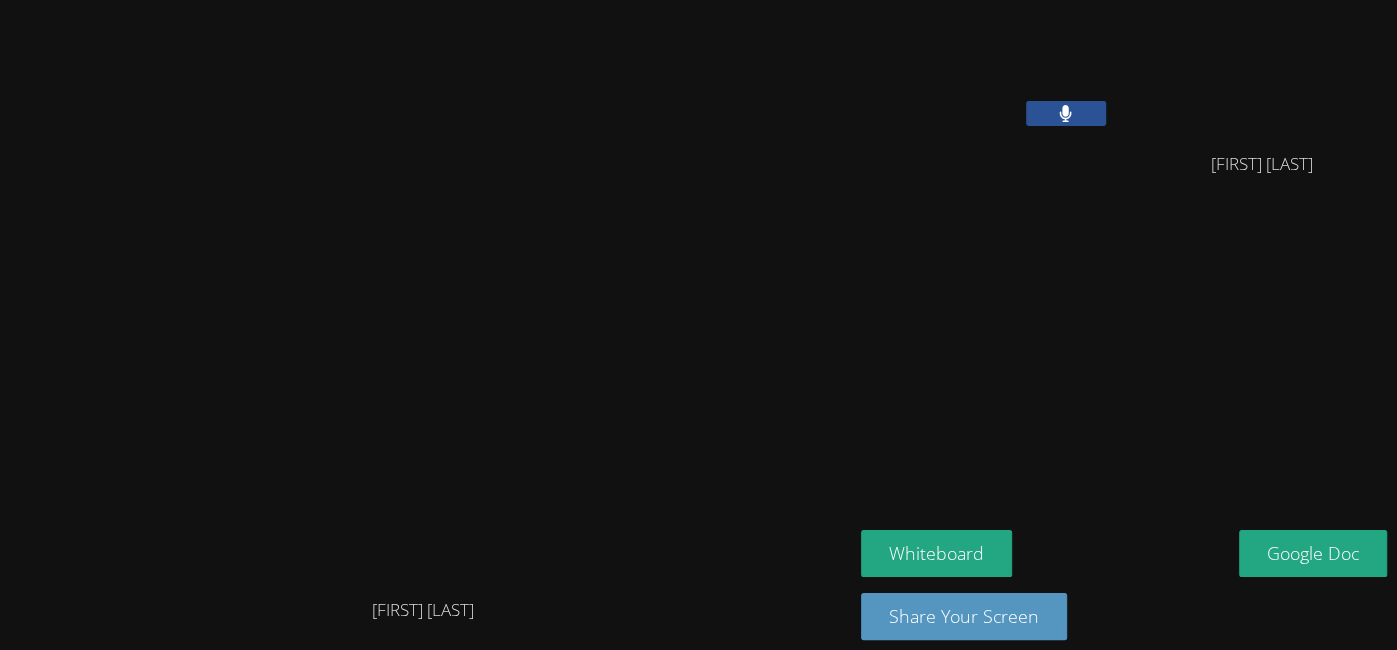 click at bounding box center [1066, 113] 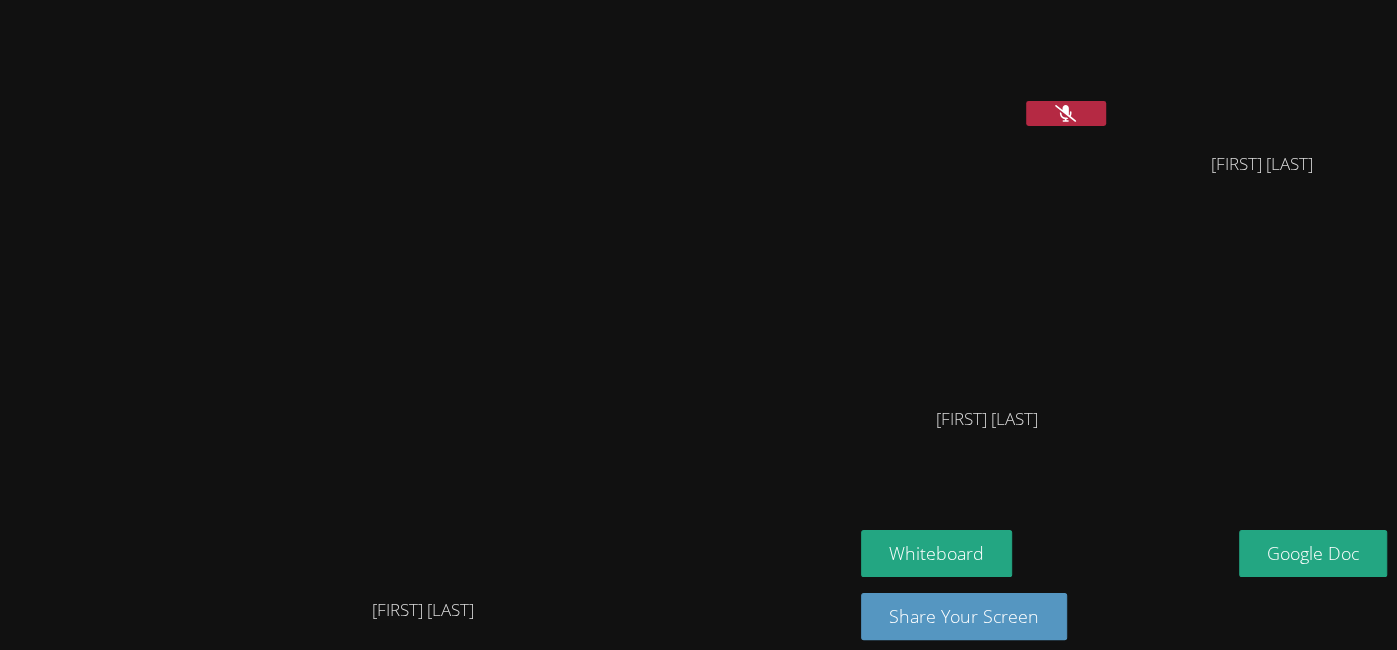 click 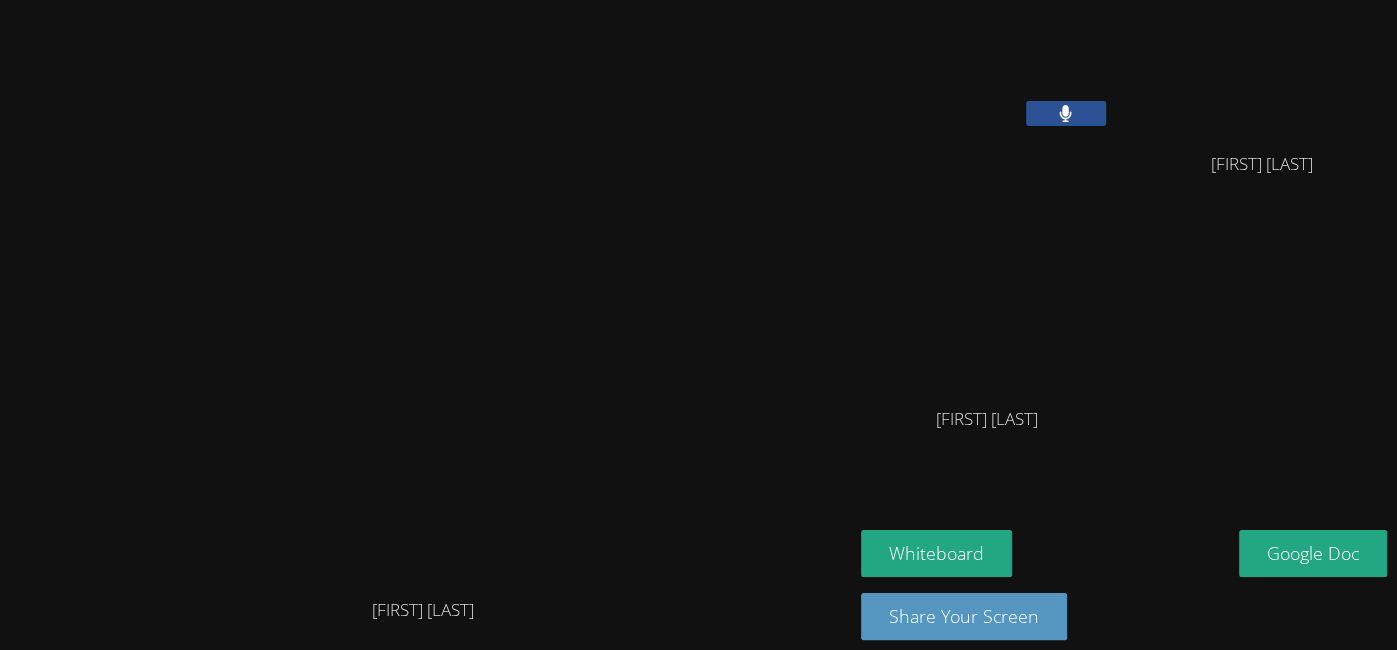 click 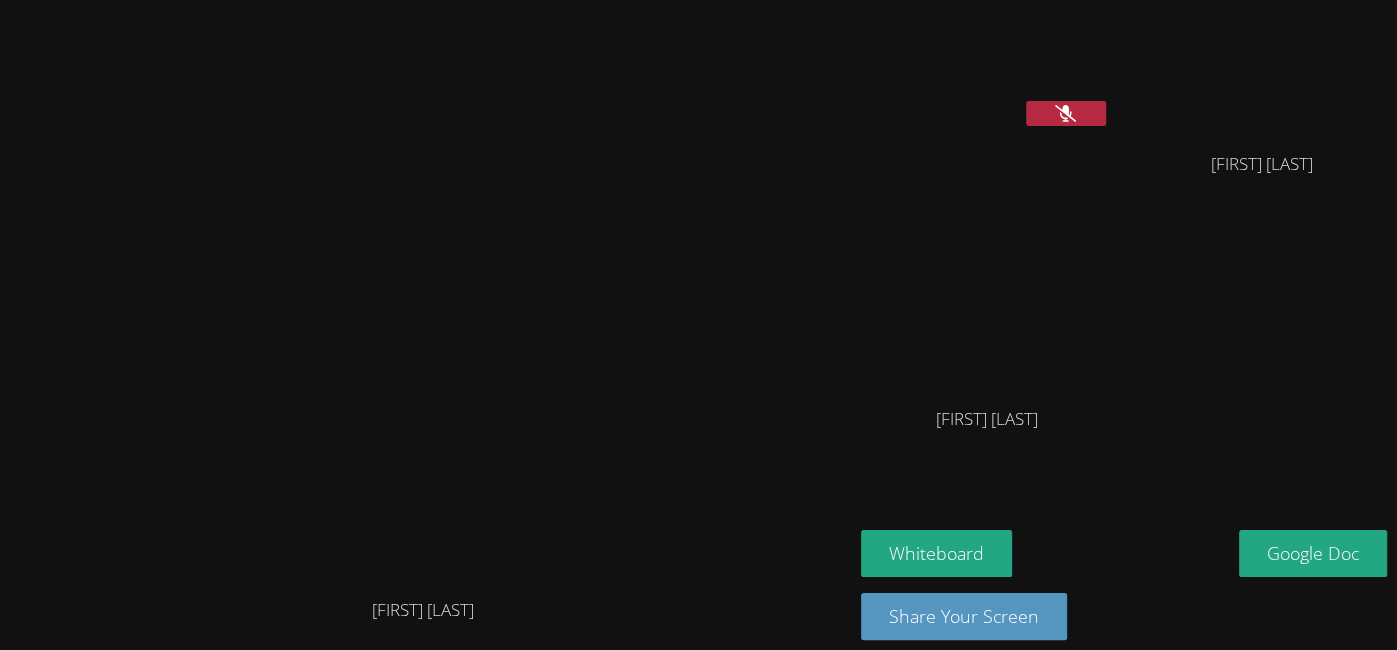 click at bounding box center (1066, 113) 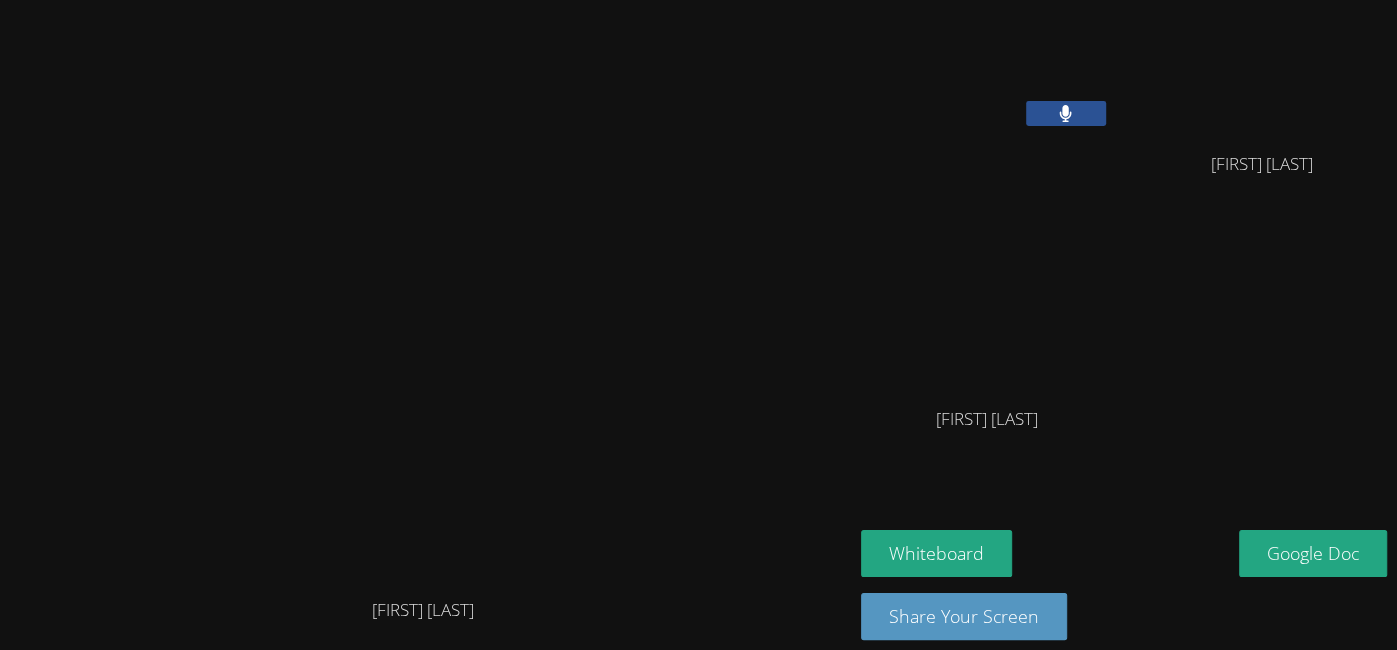 click at bounding box center [1066, 113] 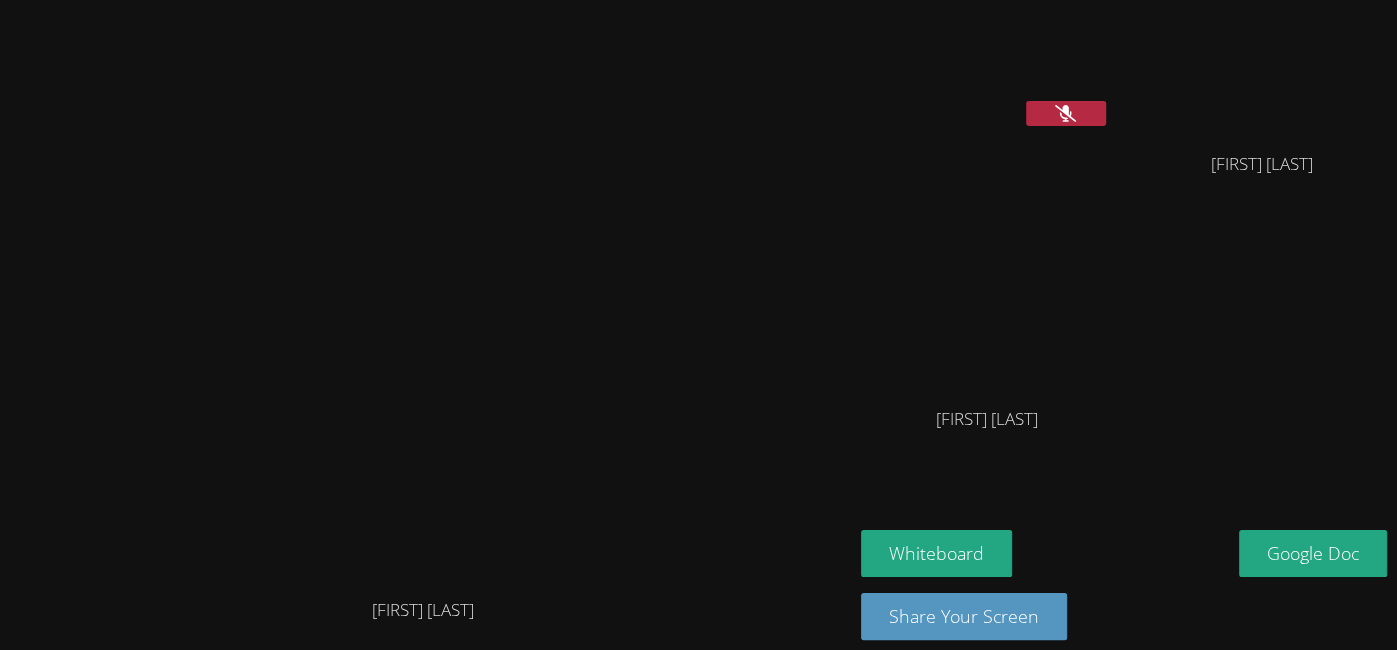 click at bounding box center [1066, 113] 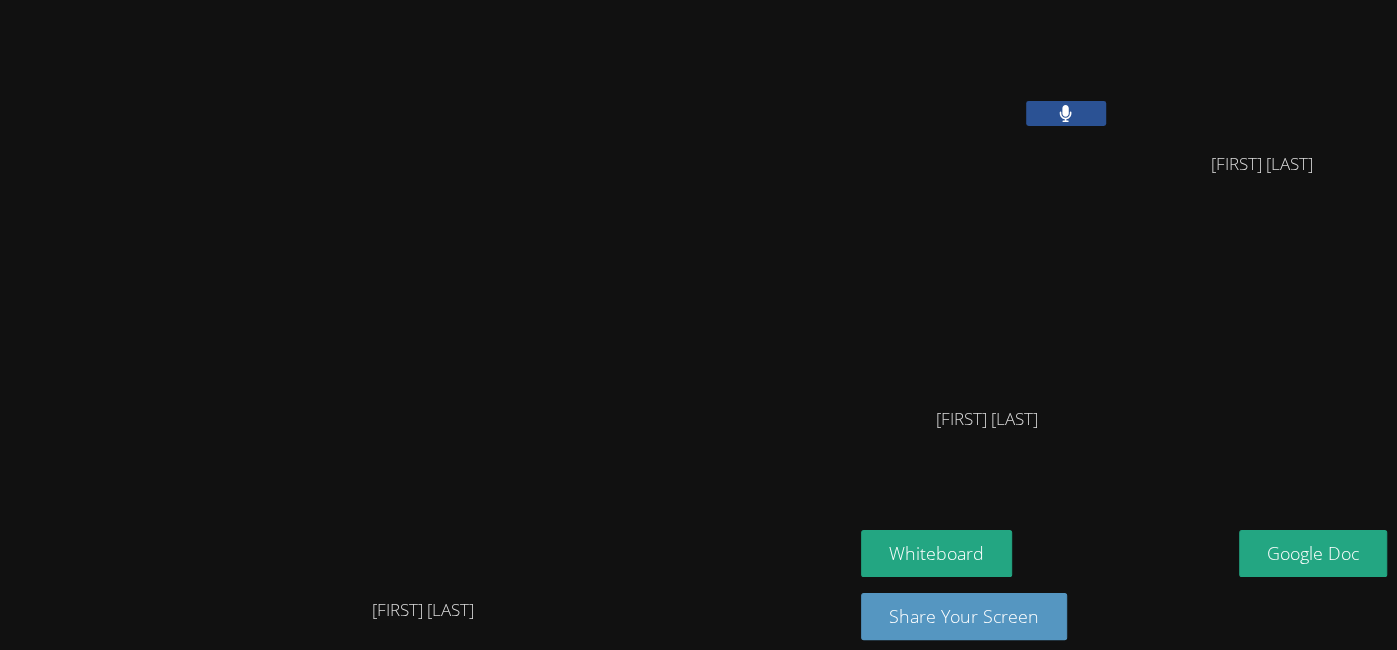 click at bounding box center [1066, 113] 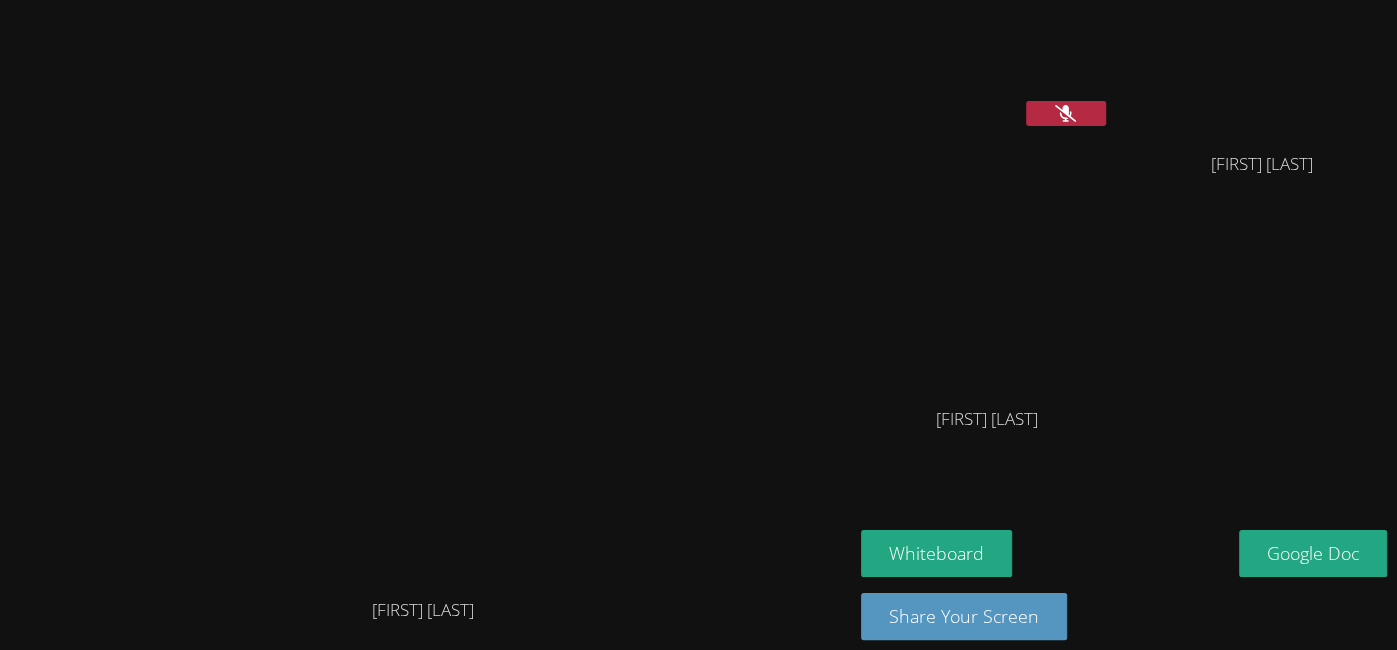 click at bounding box center [1066, 113] 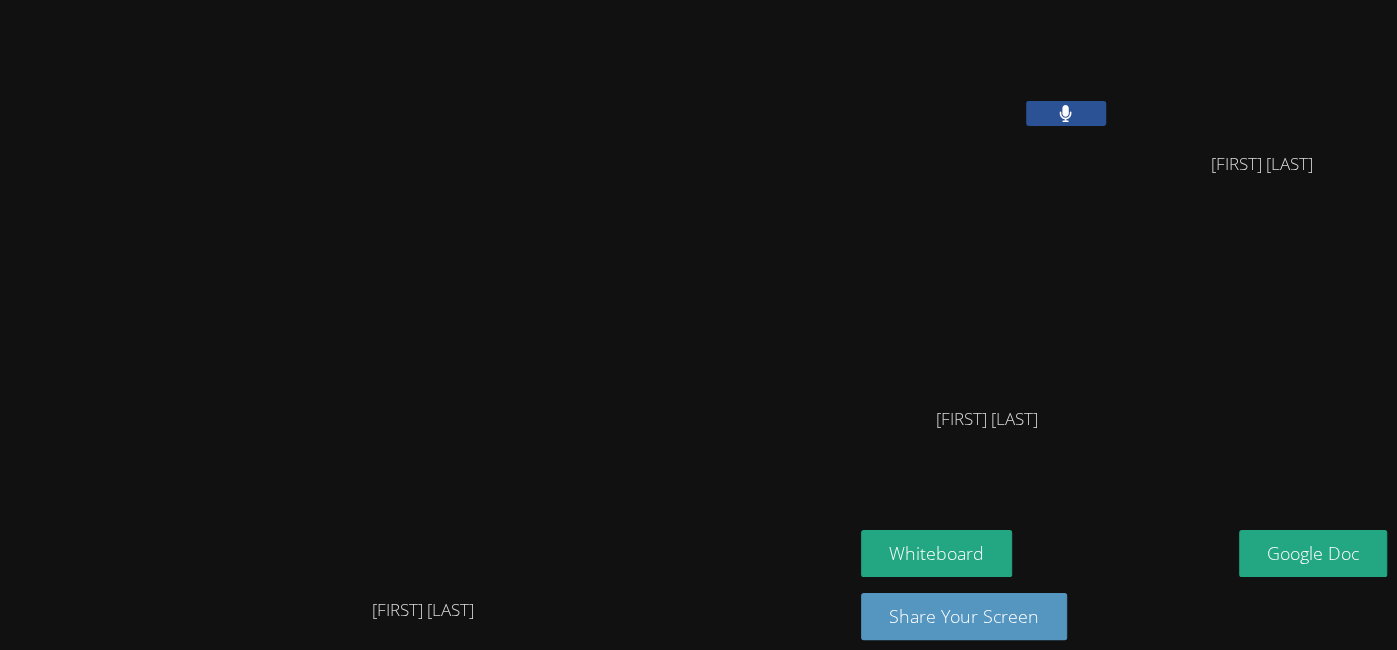 click at bounding box center [1066, 113] 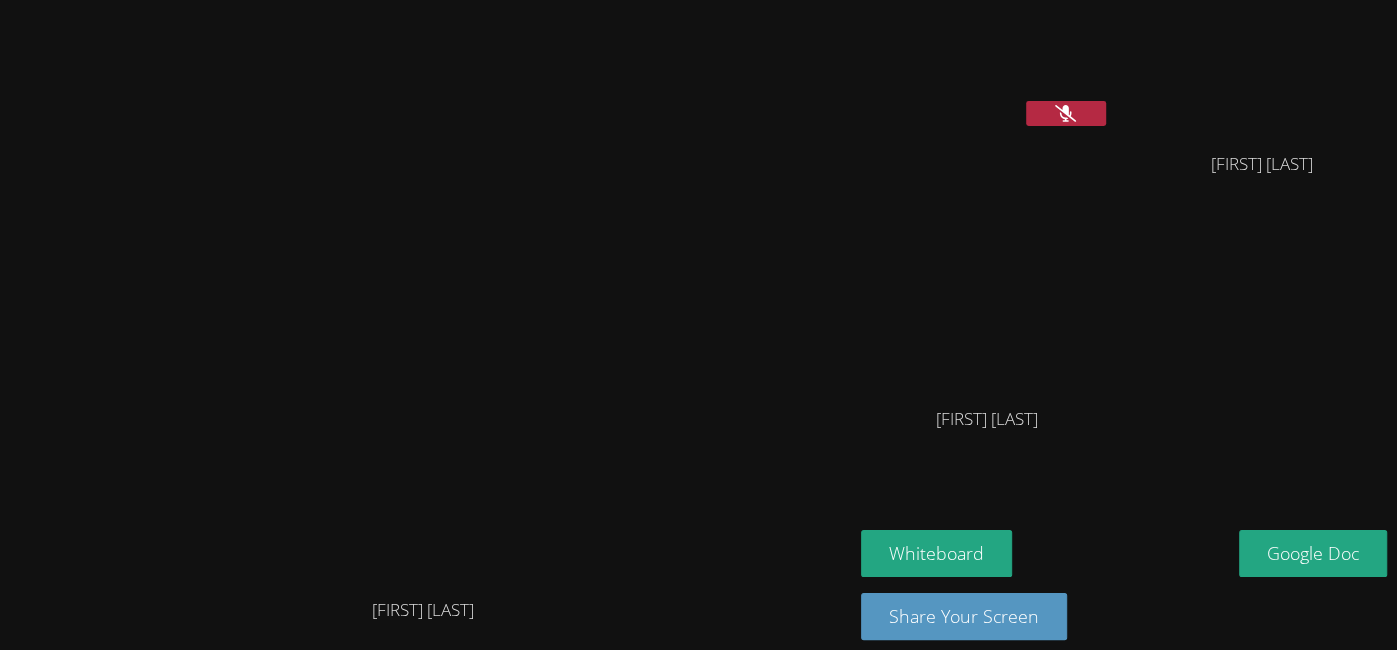 click at bounding box center (1066, 113) 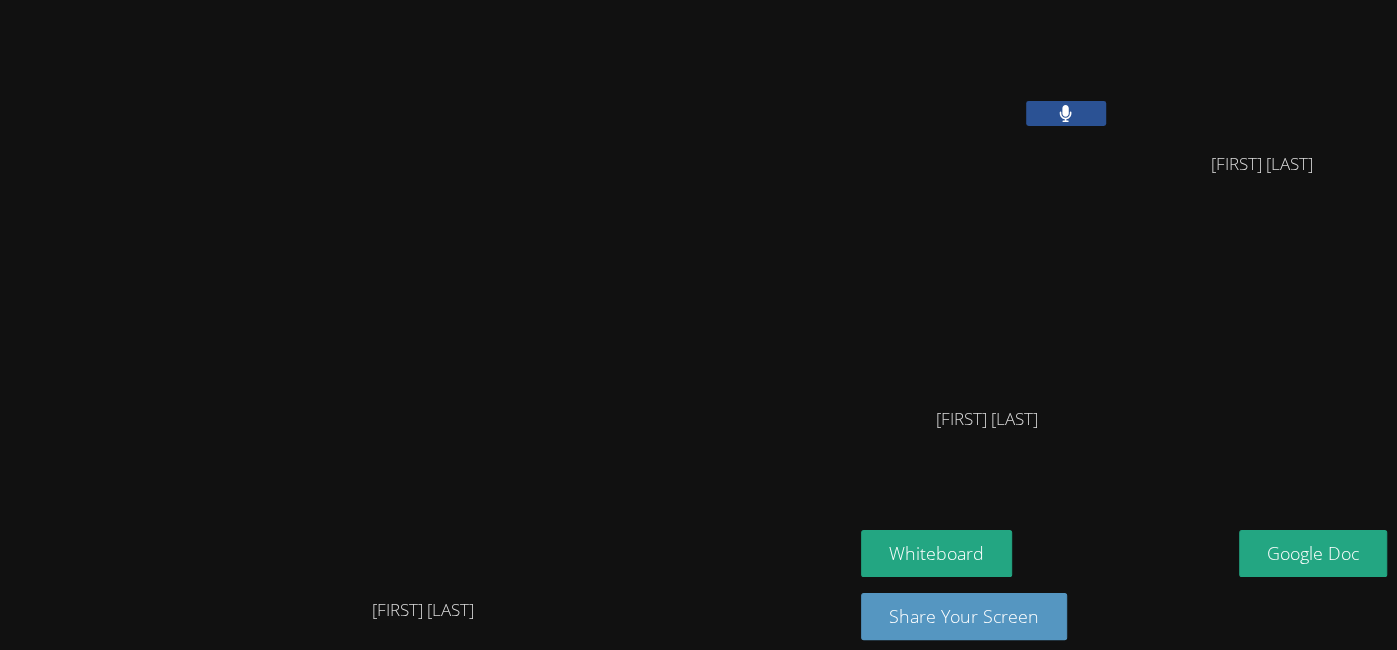 click 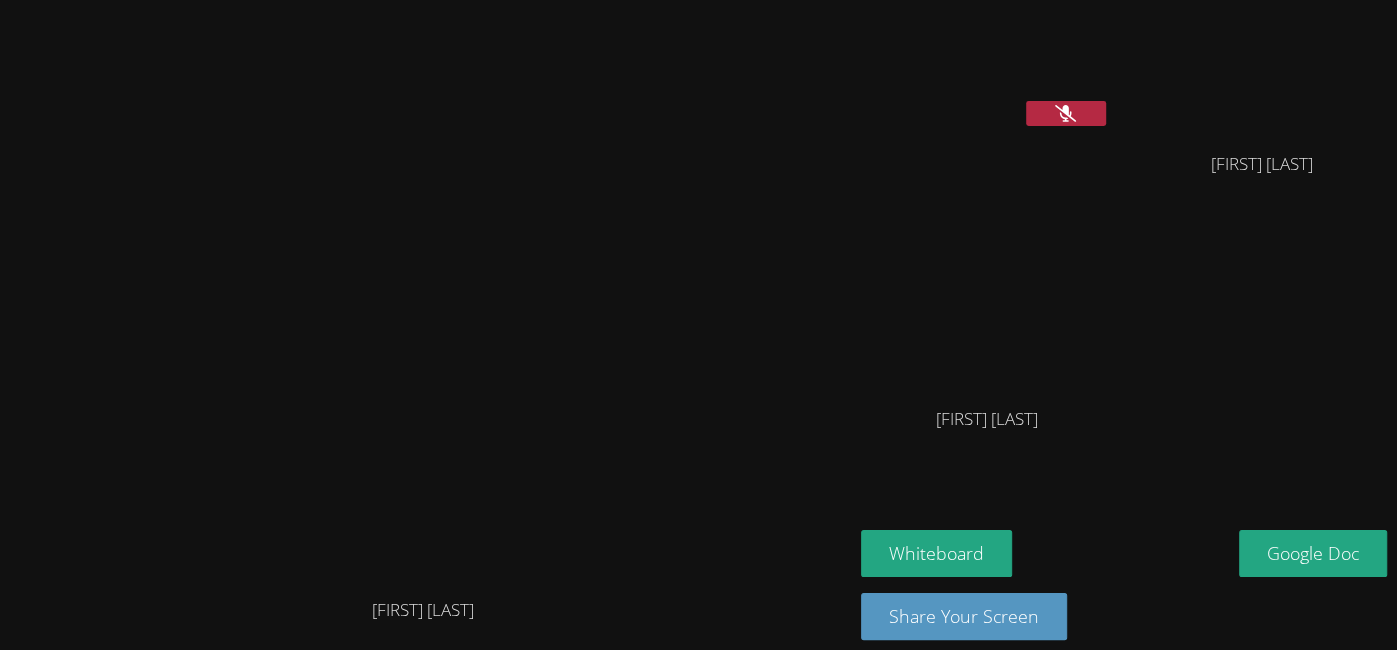 click 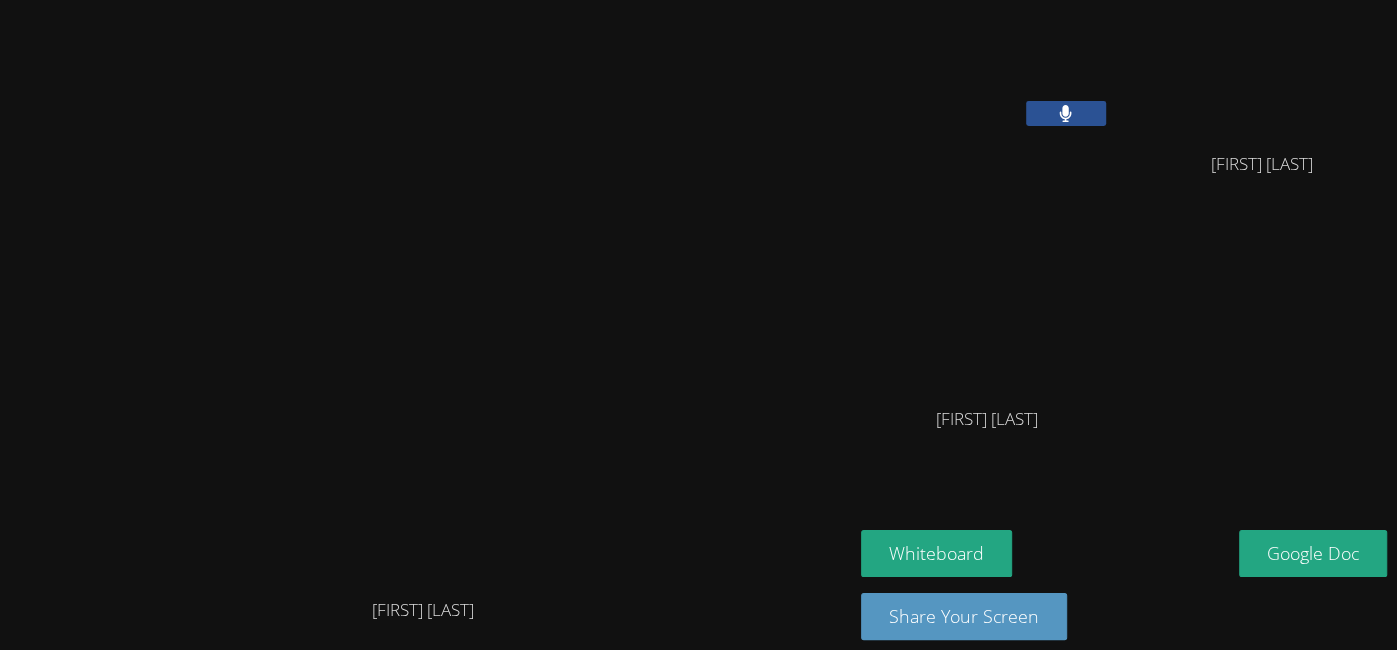 click at bounding box center (1066, 113) 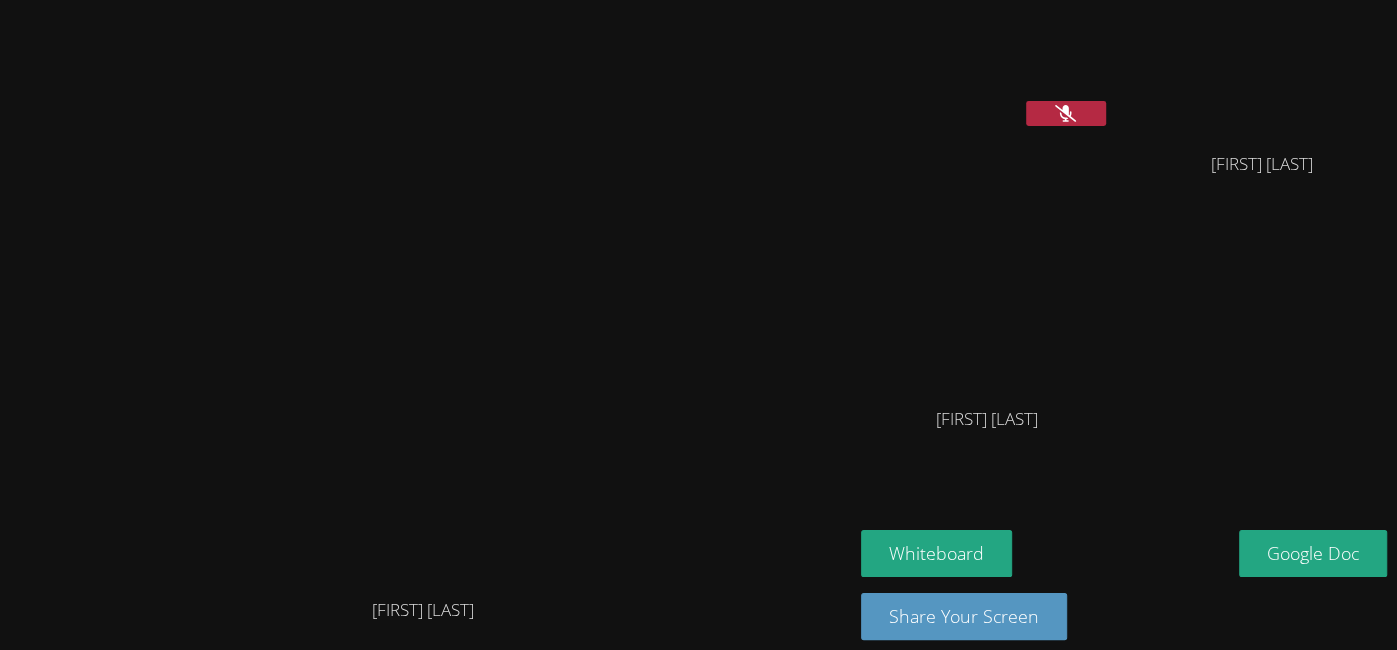 click at bounding box center (1066, 113) 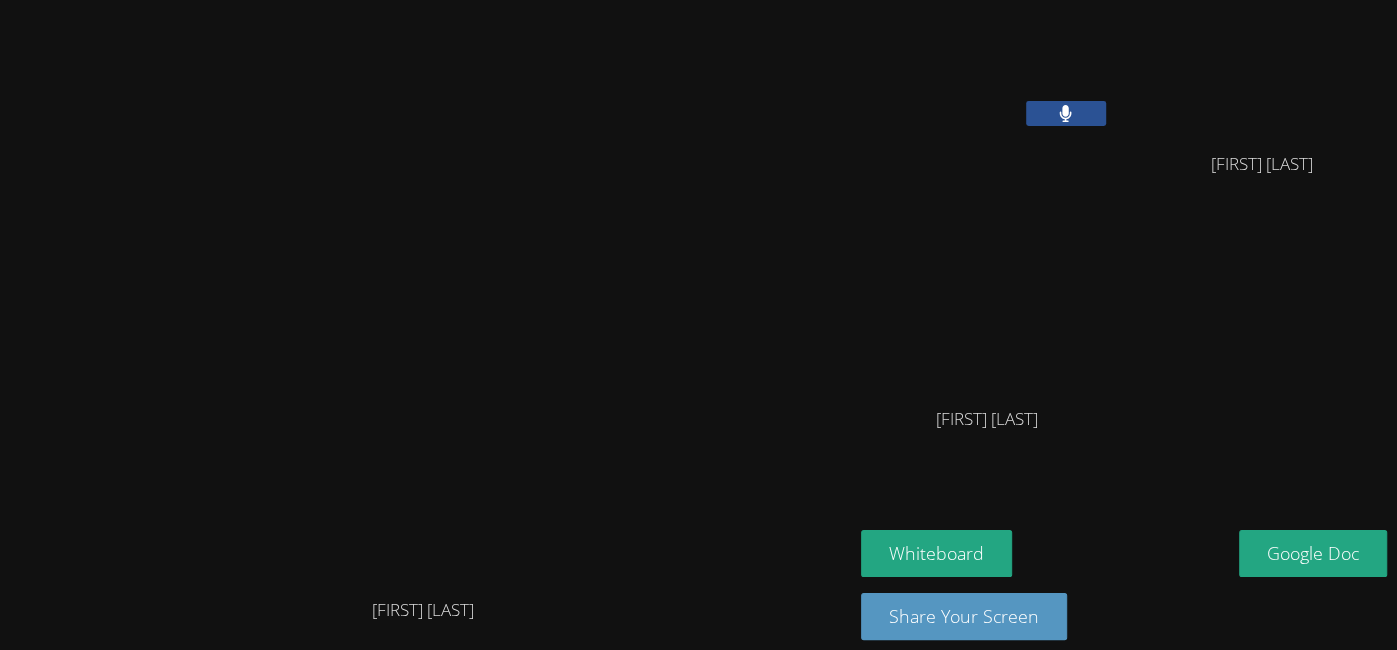 click at bounding box center (1066, 113) 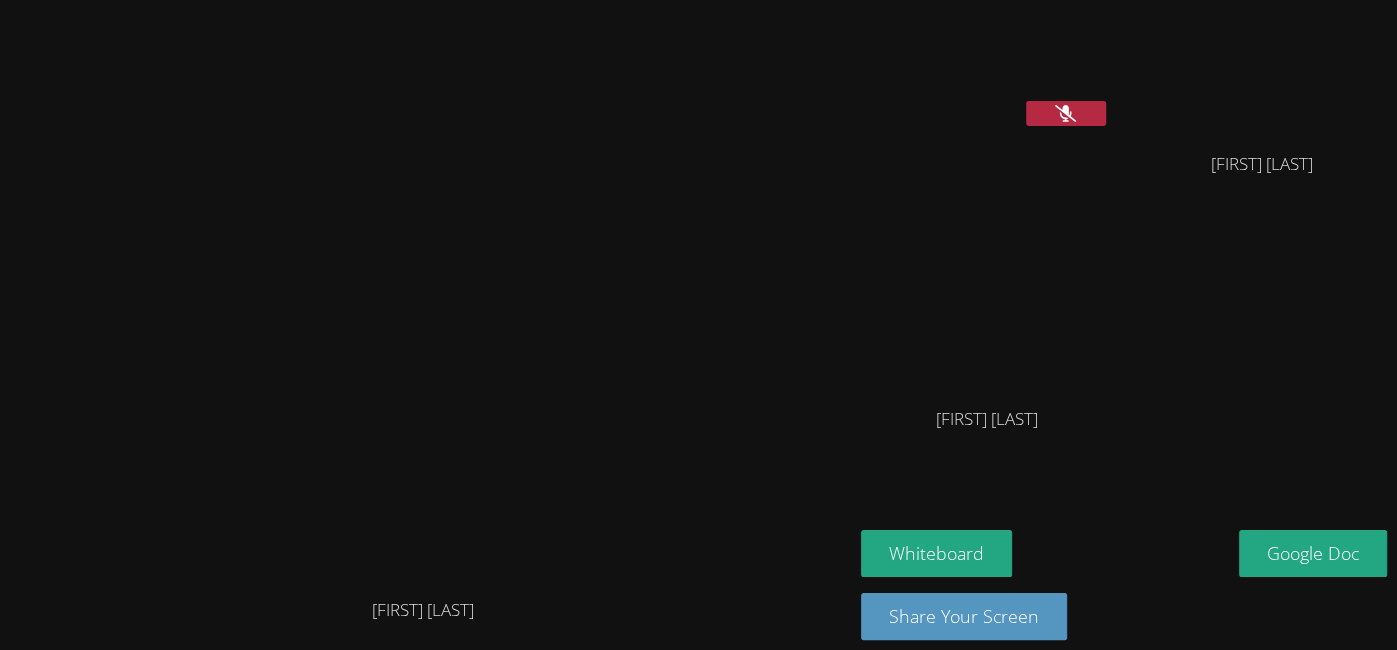 click at bounding box center (1066, 113) 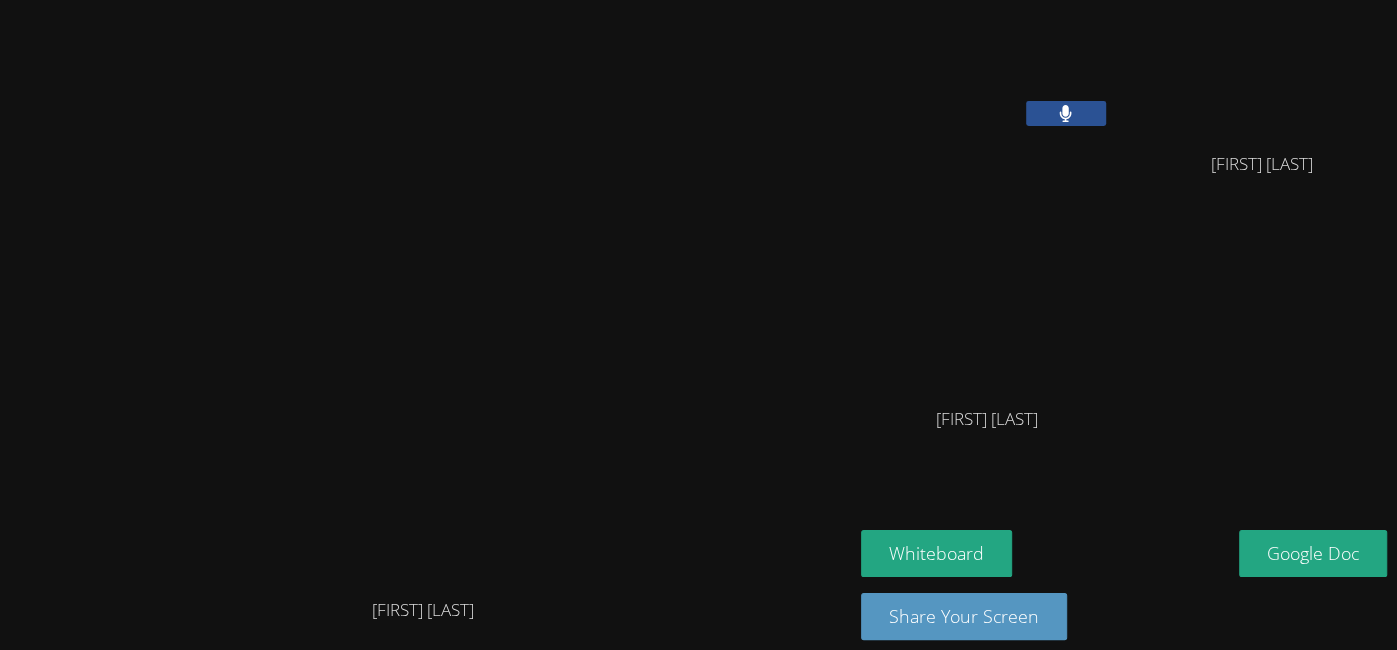 click at bounding box center [1066, 113] 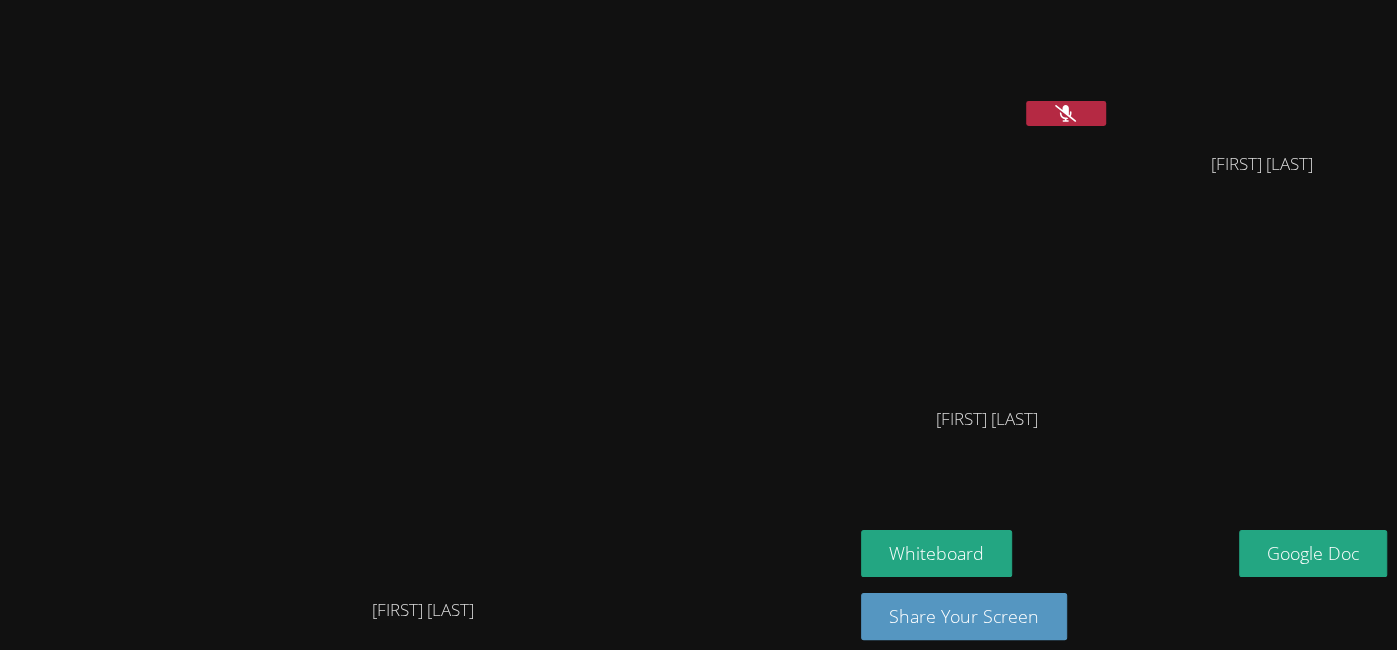 click at bounding box center (1066, 113) 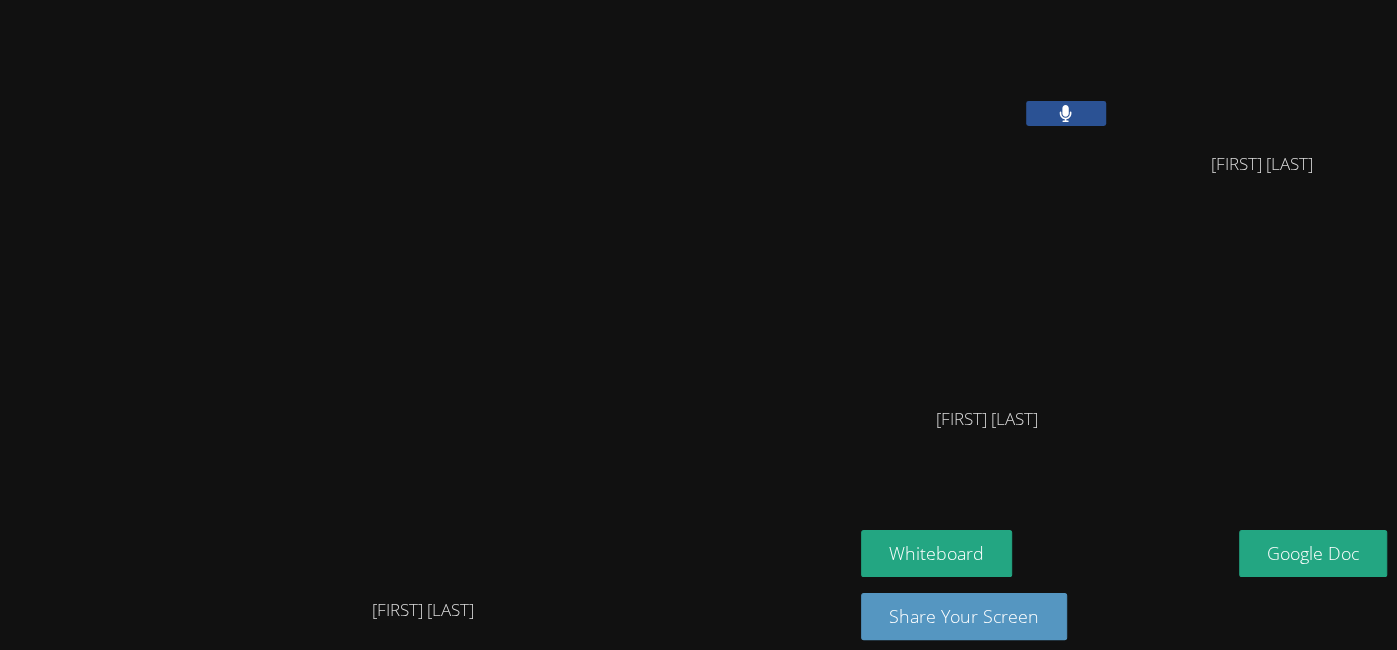 click at bounding box center [1066, 113] 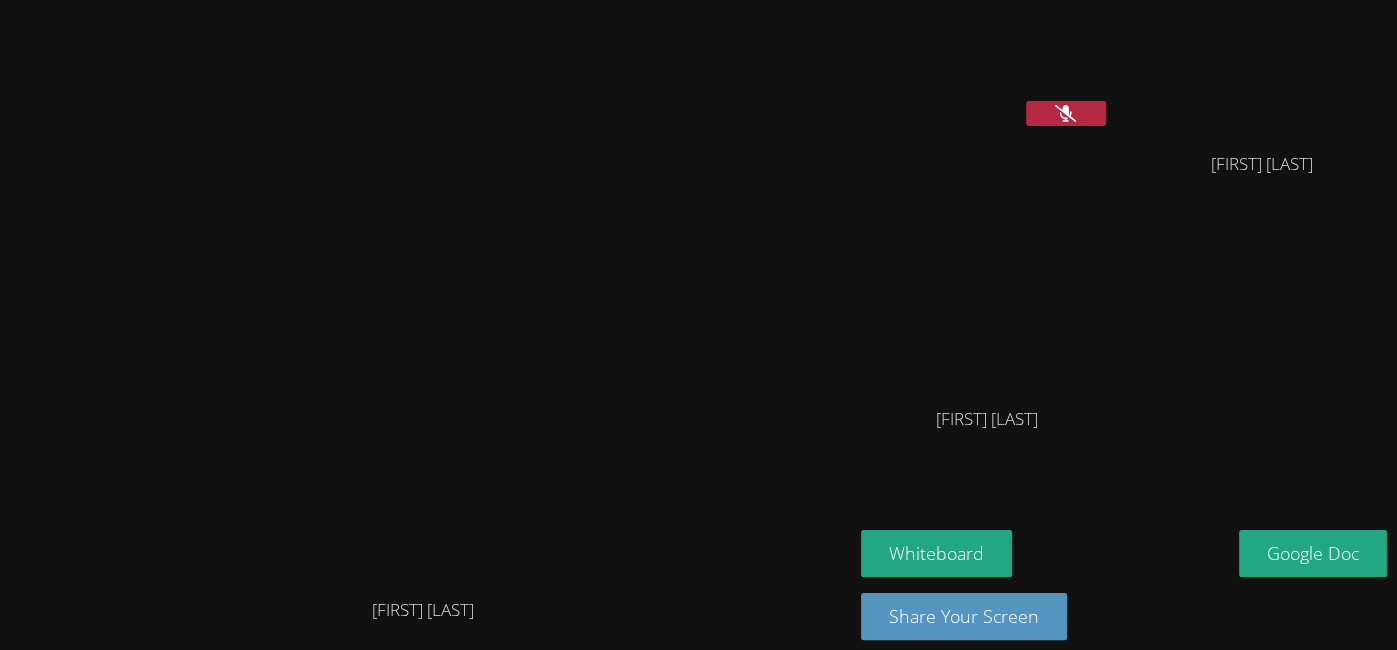 click 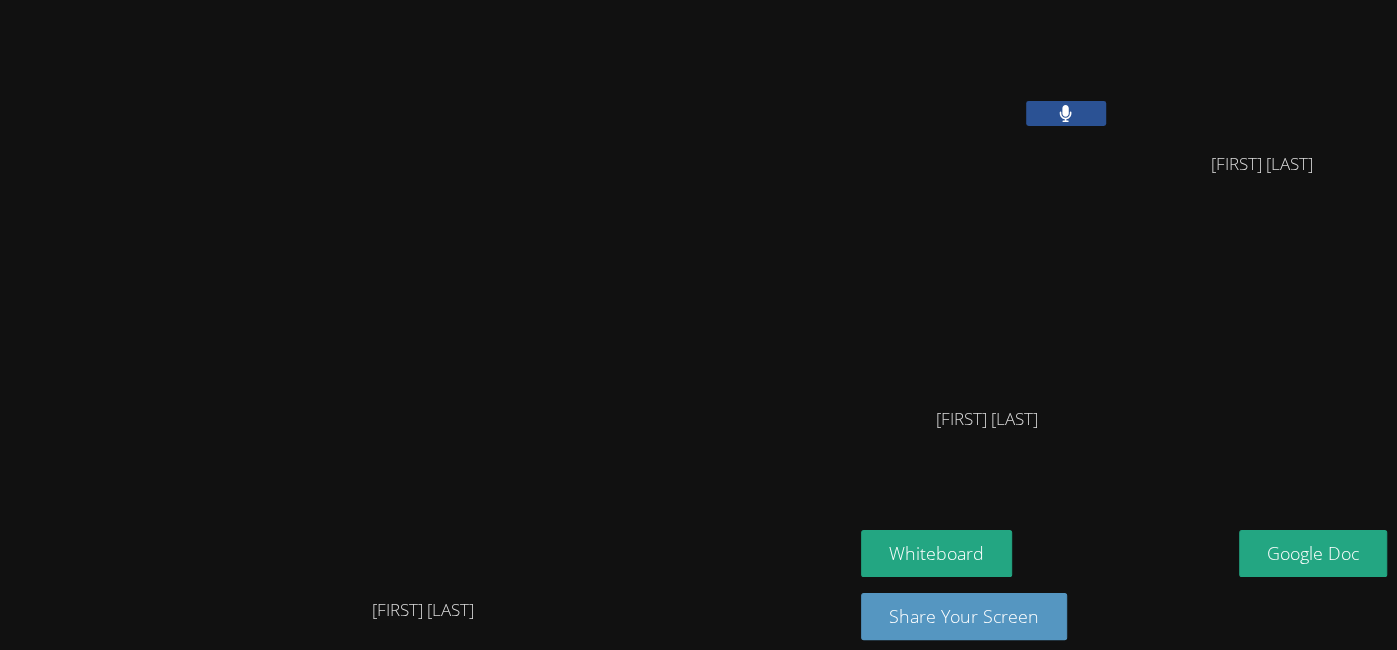 click at bounding box center [1066, 113] 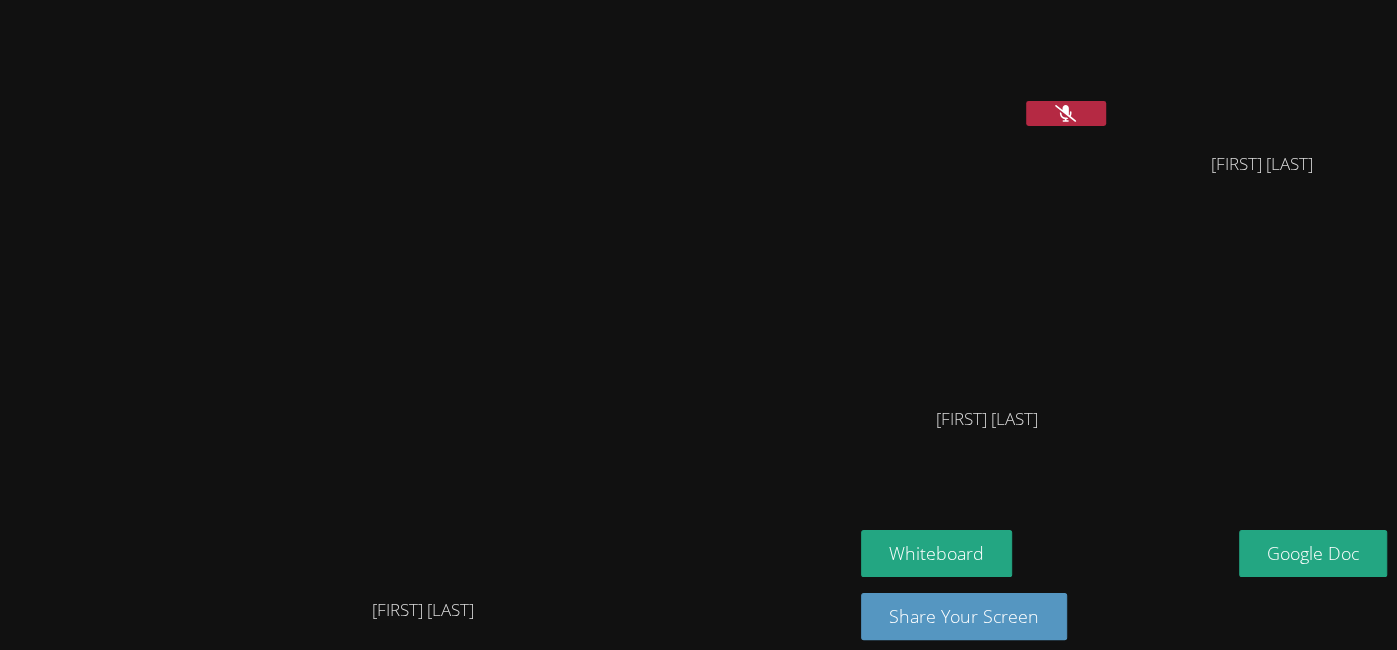 click 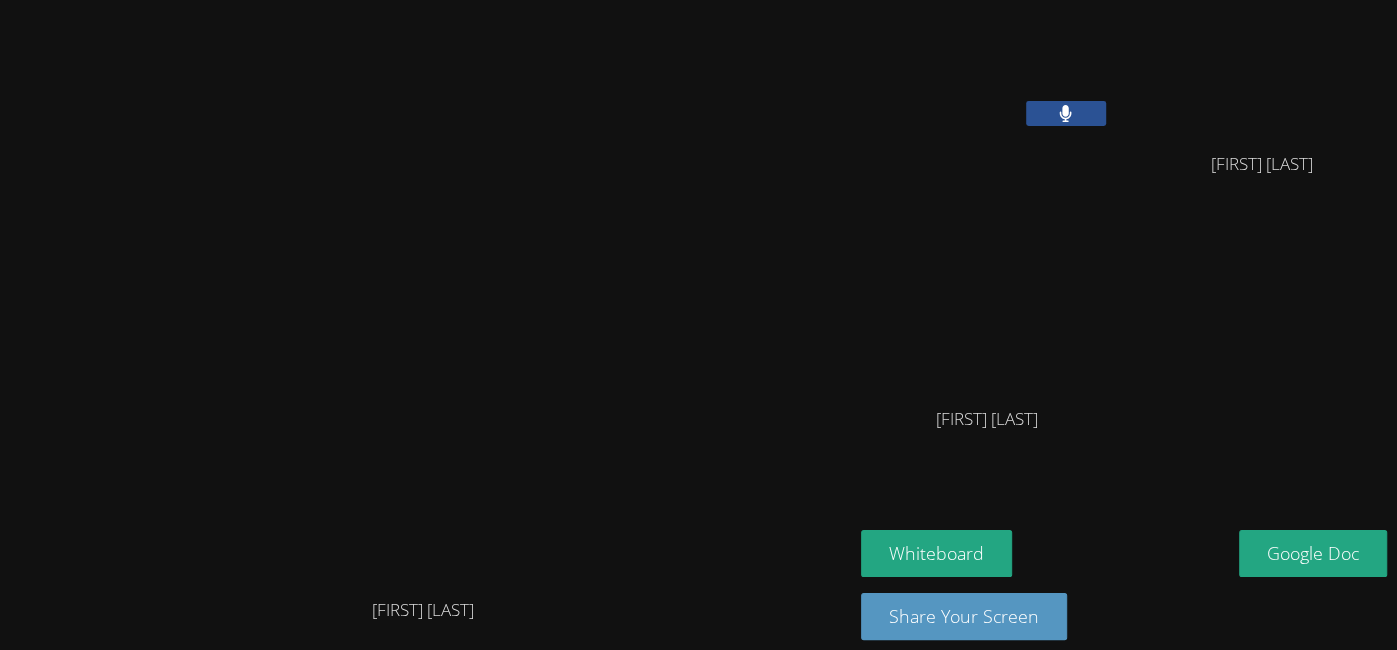 click 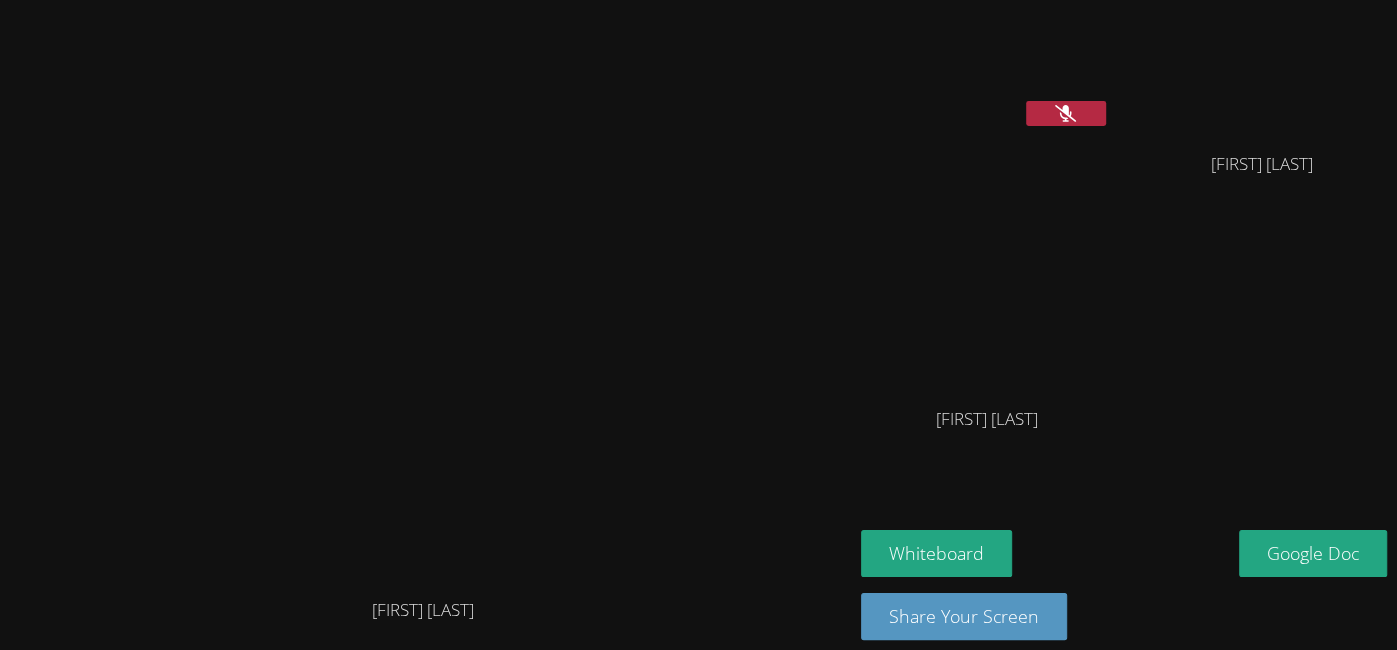 click at bounding box center [423, 295] 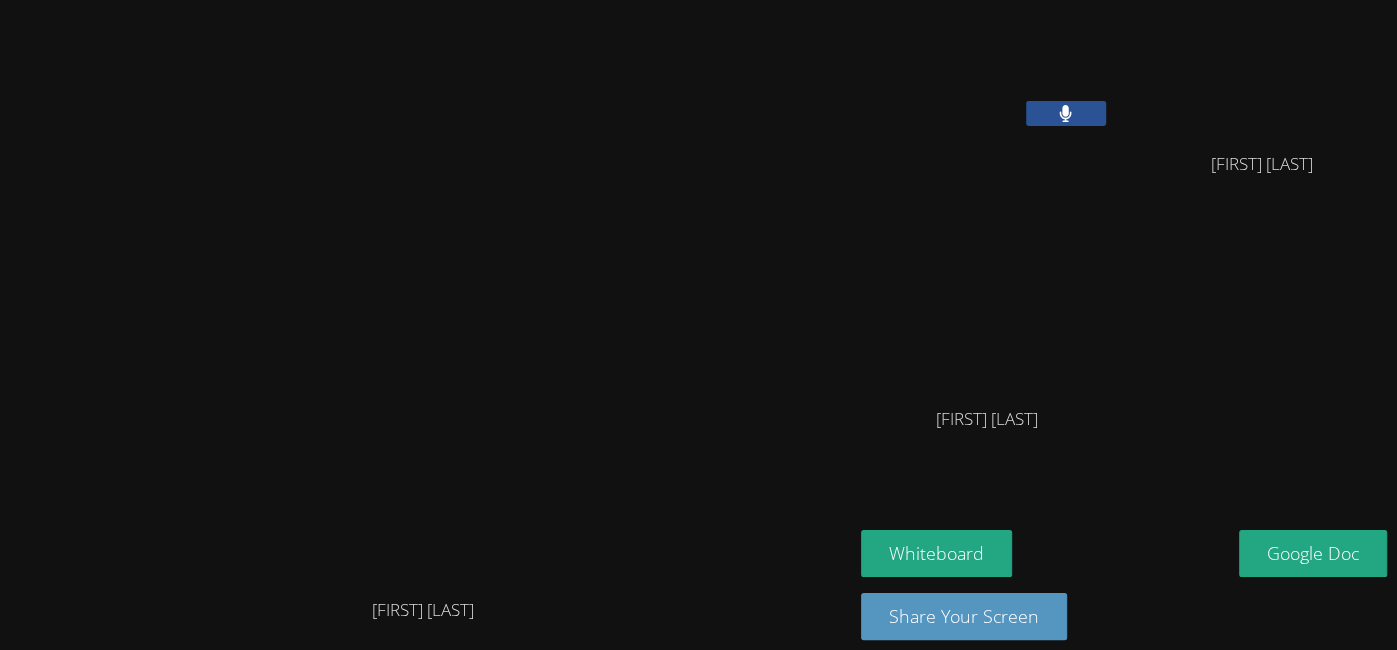 click at bounding box center (1066, 113) 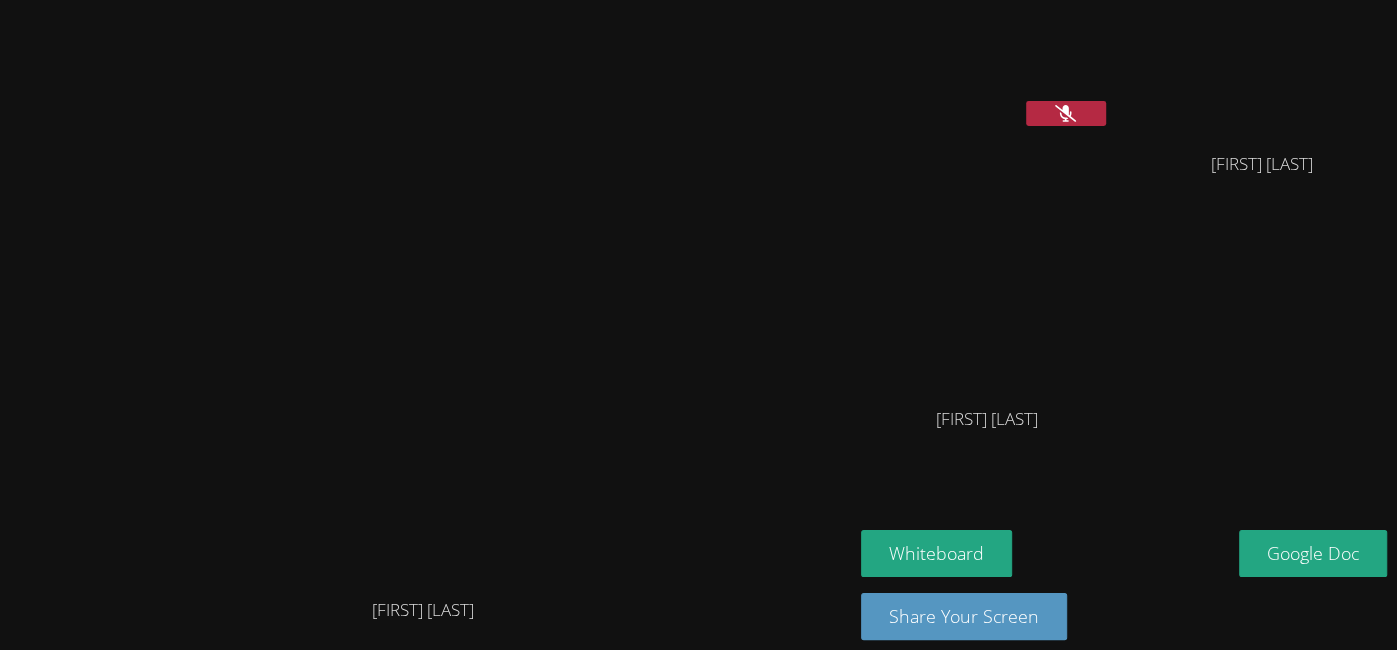 click 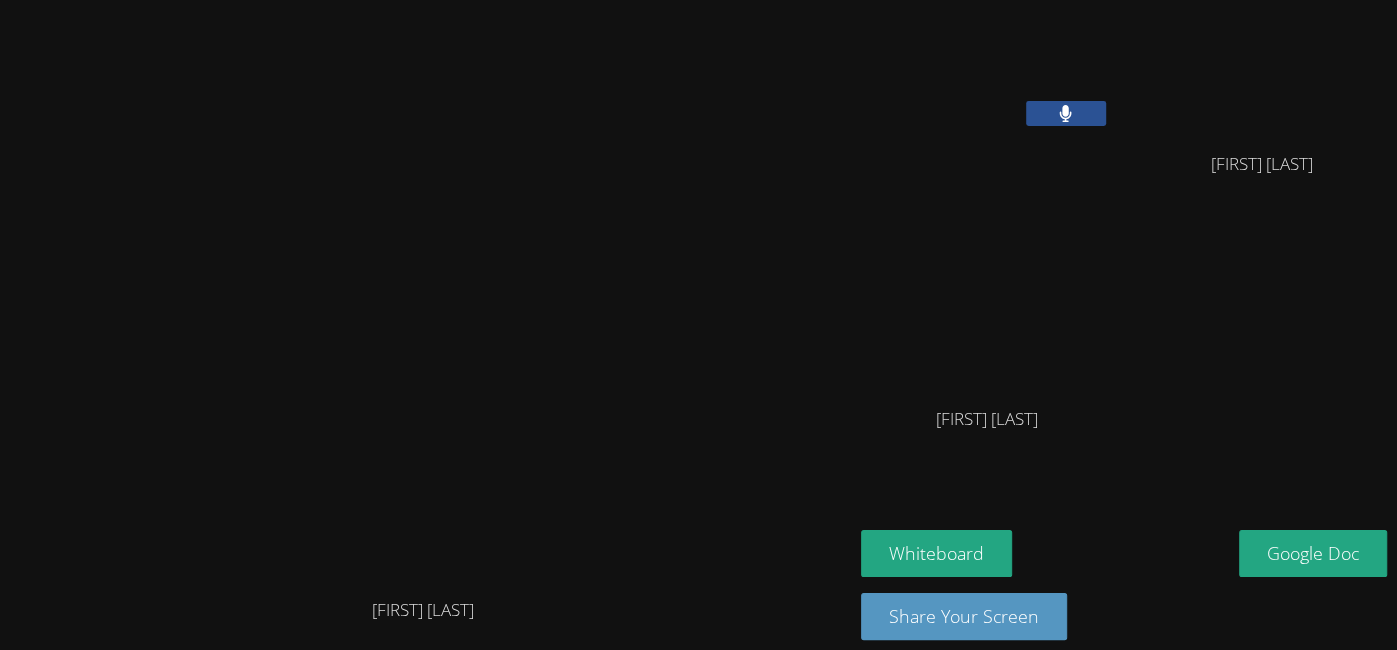 click at bounding box center (1066, 113) 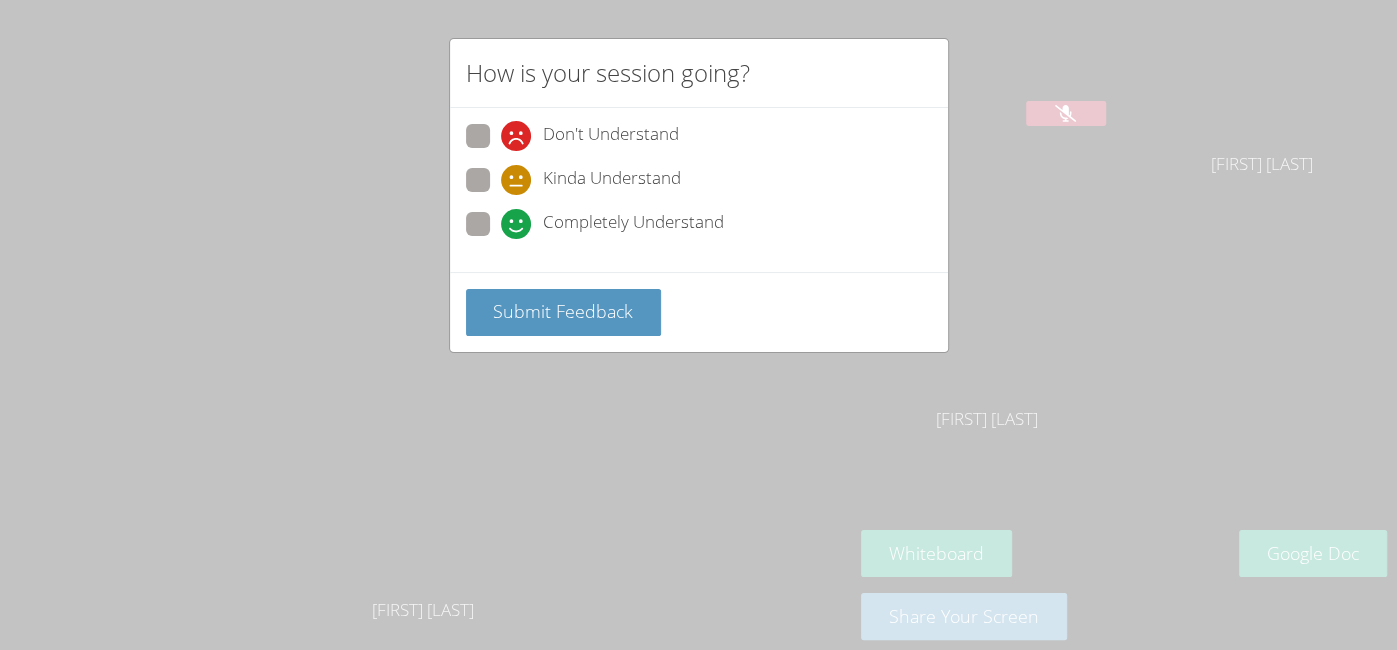 click on "How is your session going? Don't Understand Kinda Understand Completely Understand Submit Feedback" at bounding box center [698, 195] 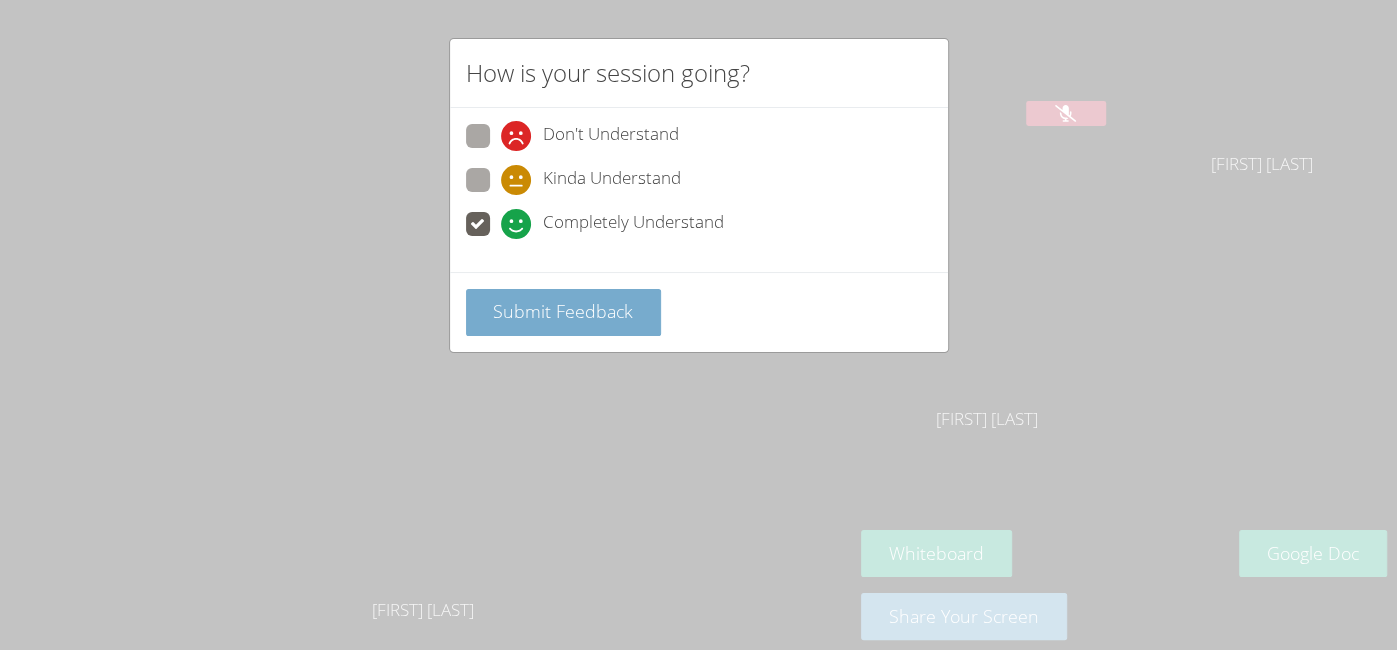 click on "Submit Feedback" at bounding box center (563, 311) 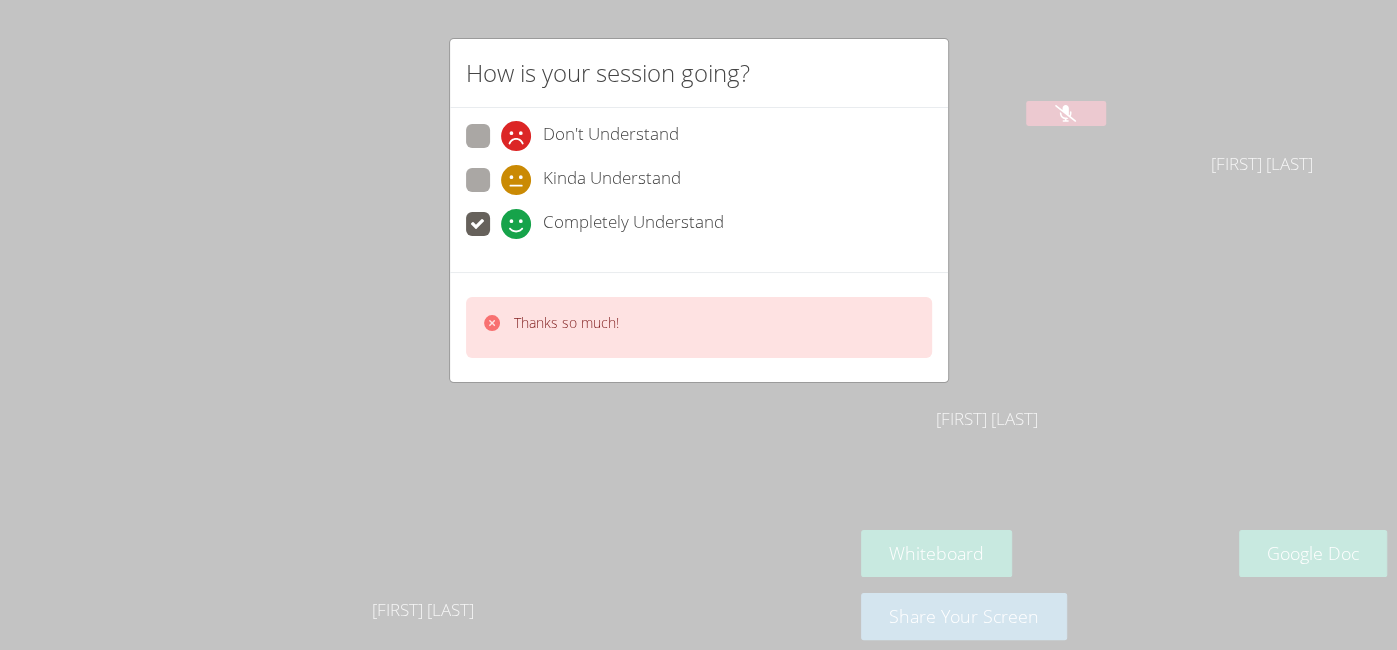 click on "How is your session going? Don't Understand Kinda Understand Completely Understand Thanks so much!" at bounding box center [698, 210] 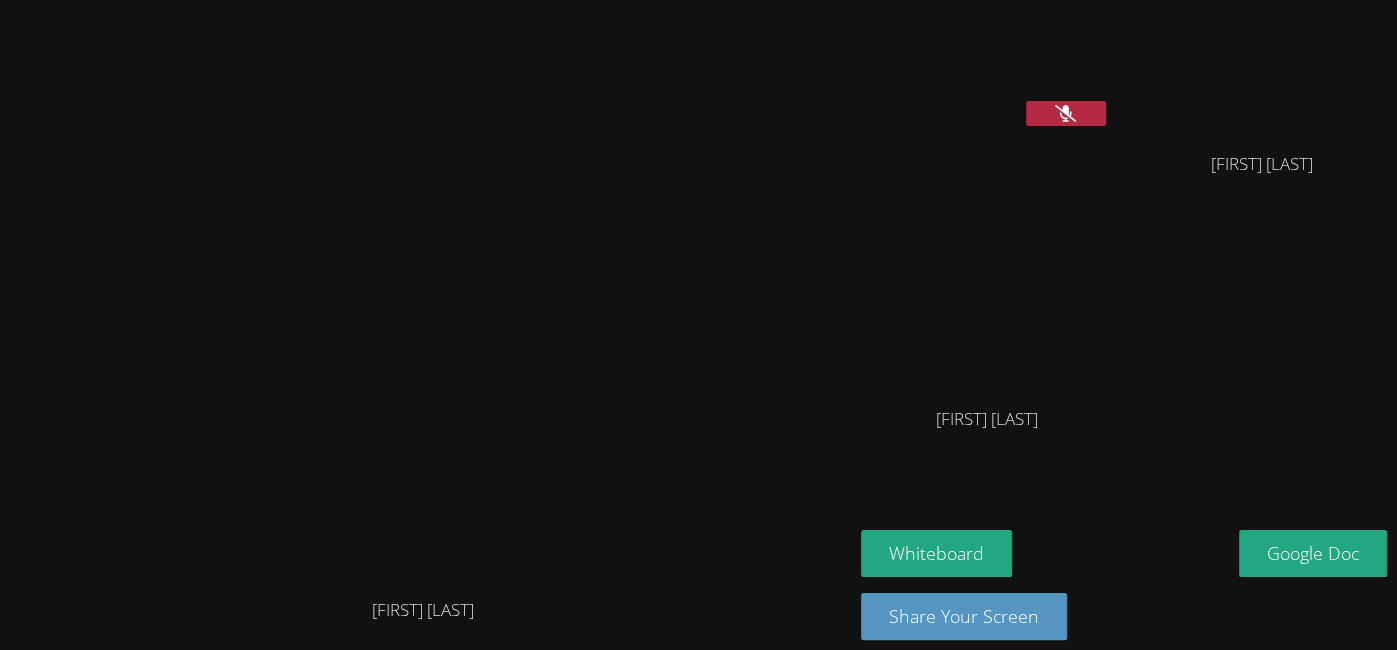 click at bounding box center (1066, 113) 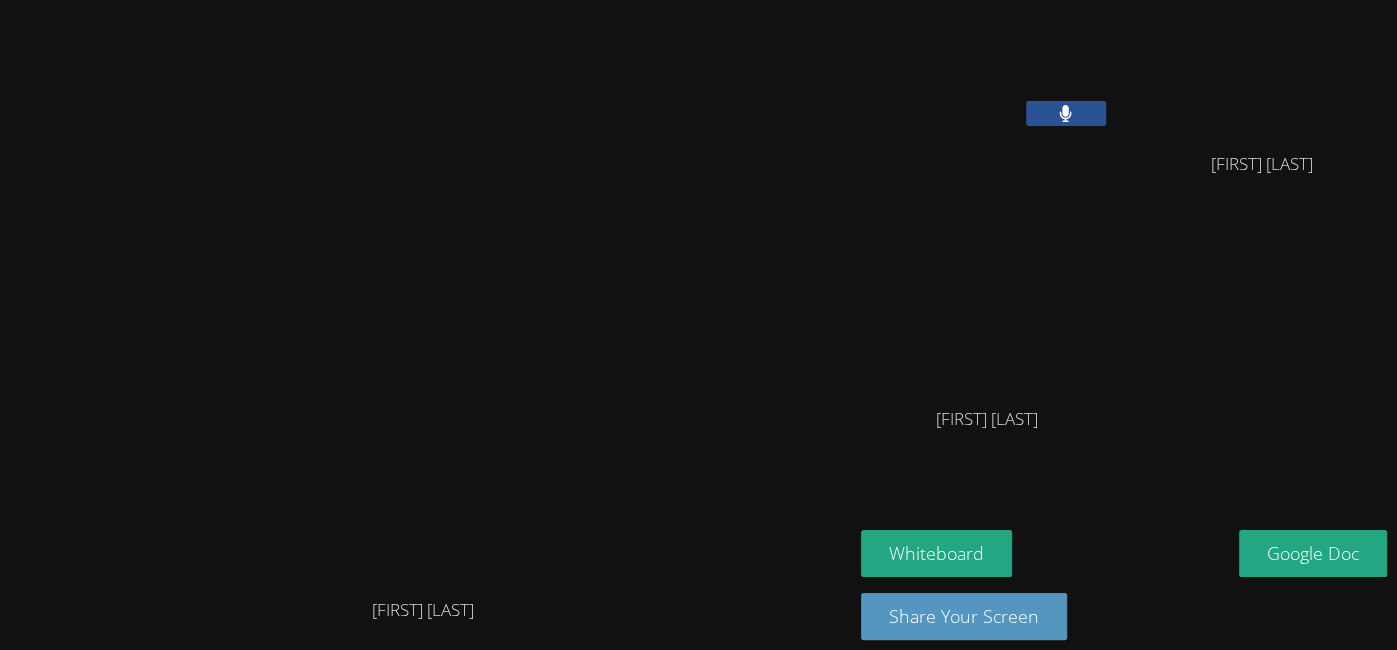 click at bounding box center [1066, 113] 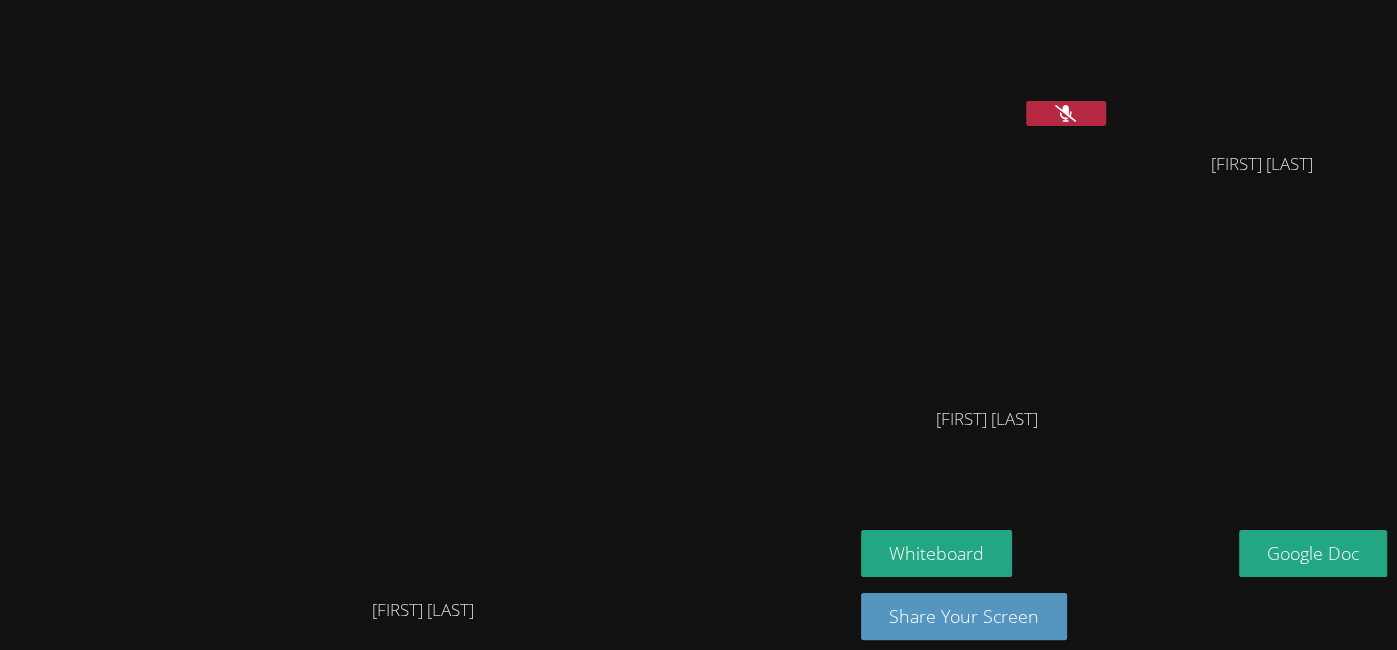 click 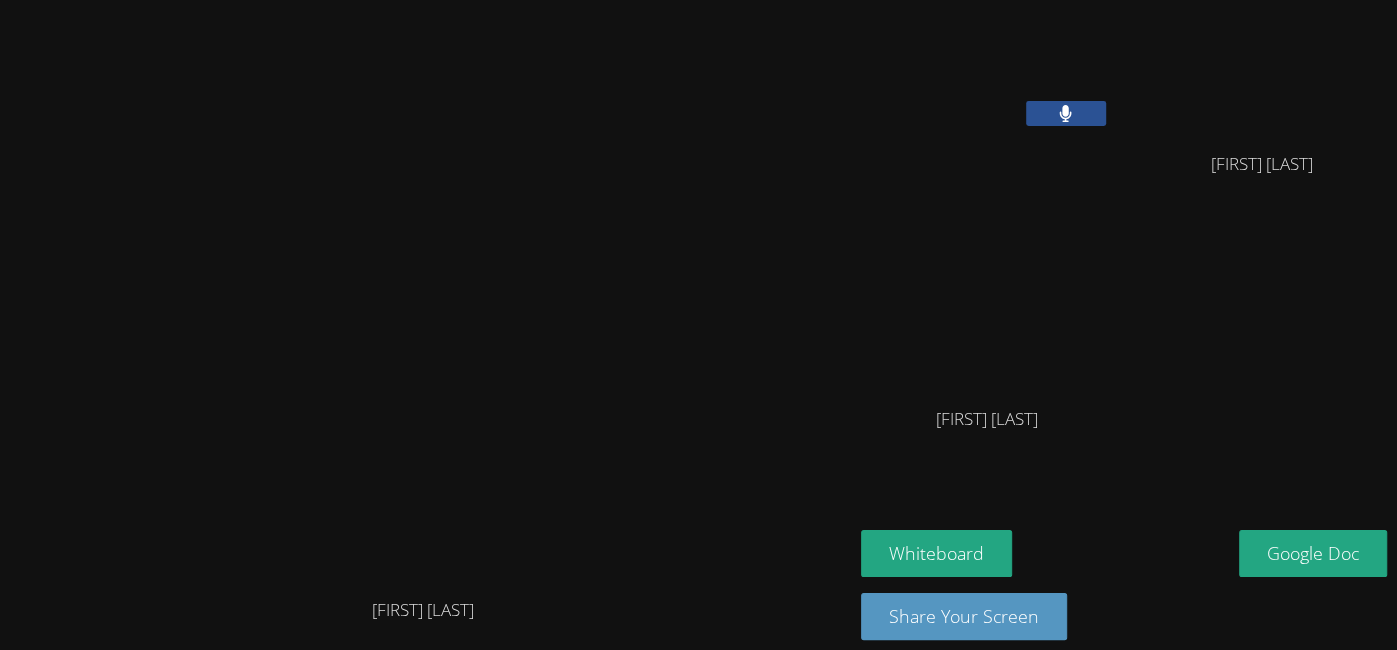 click at bounding box center [1066, 113] 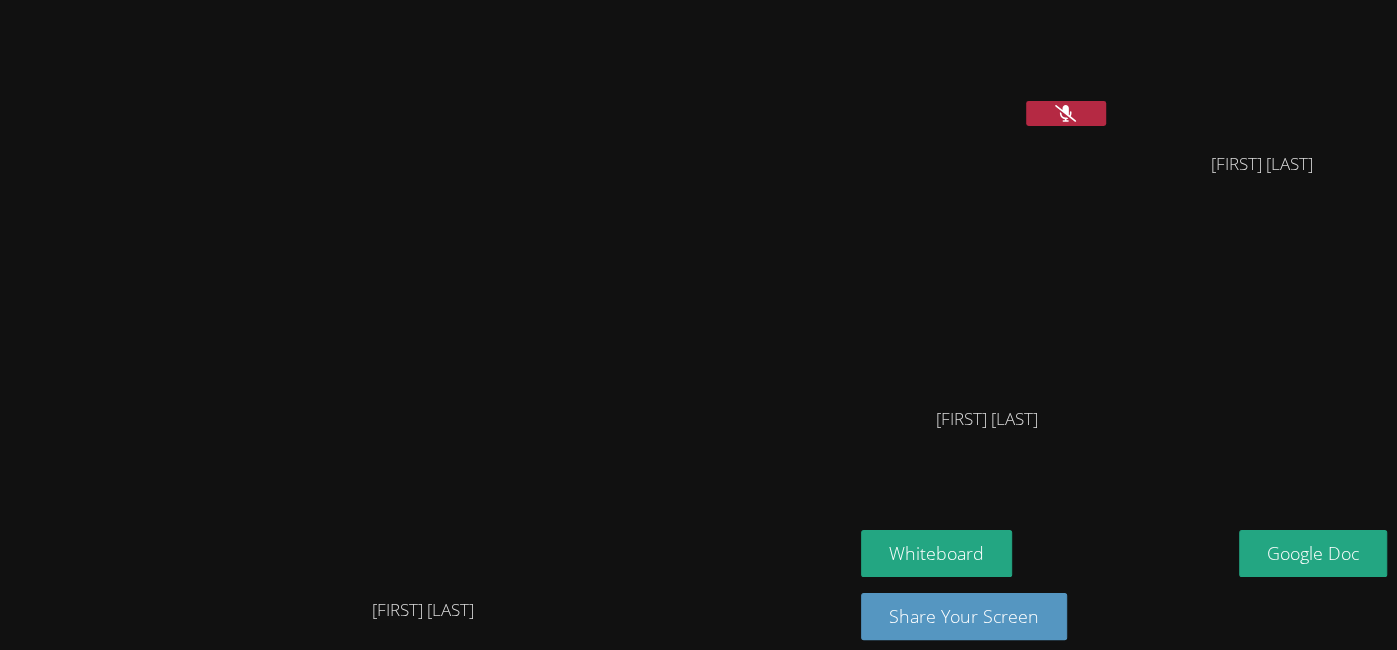 click at bounding box center (1066, 113) 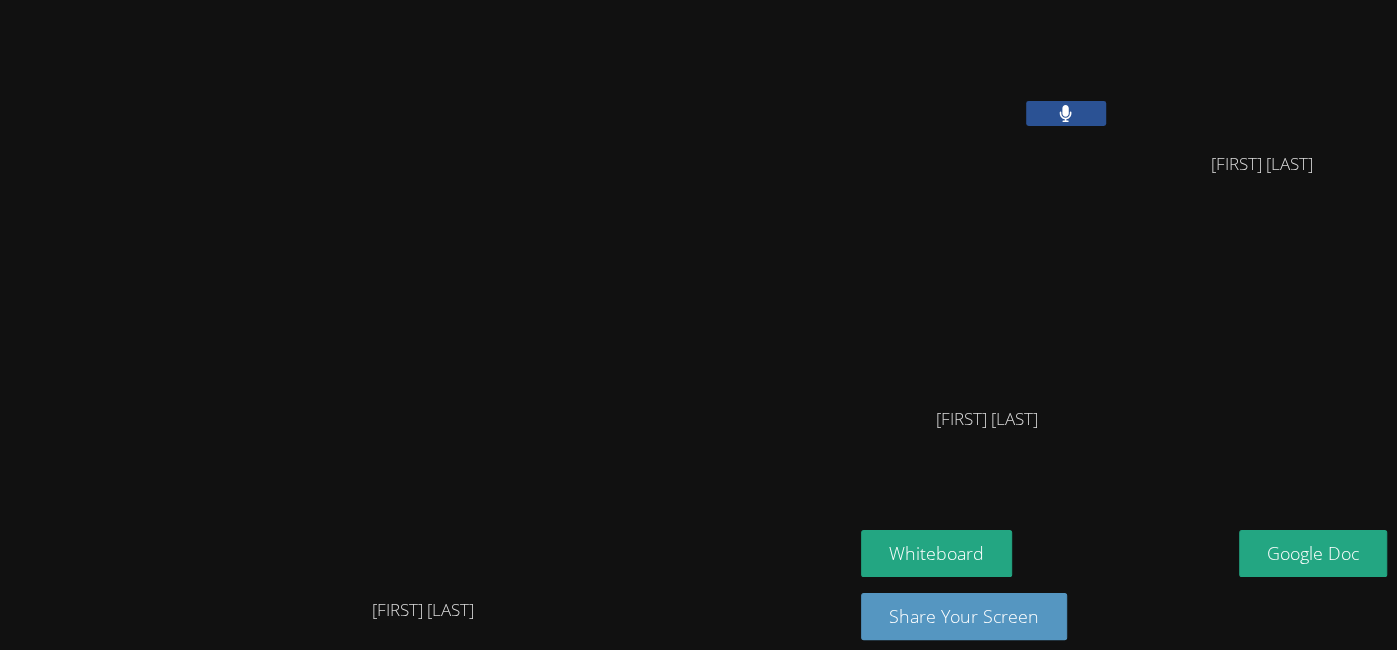 click at bounding box center (1066, 113) 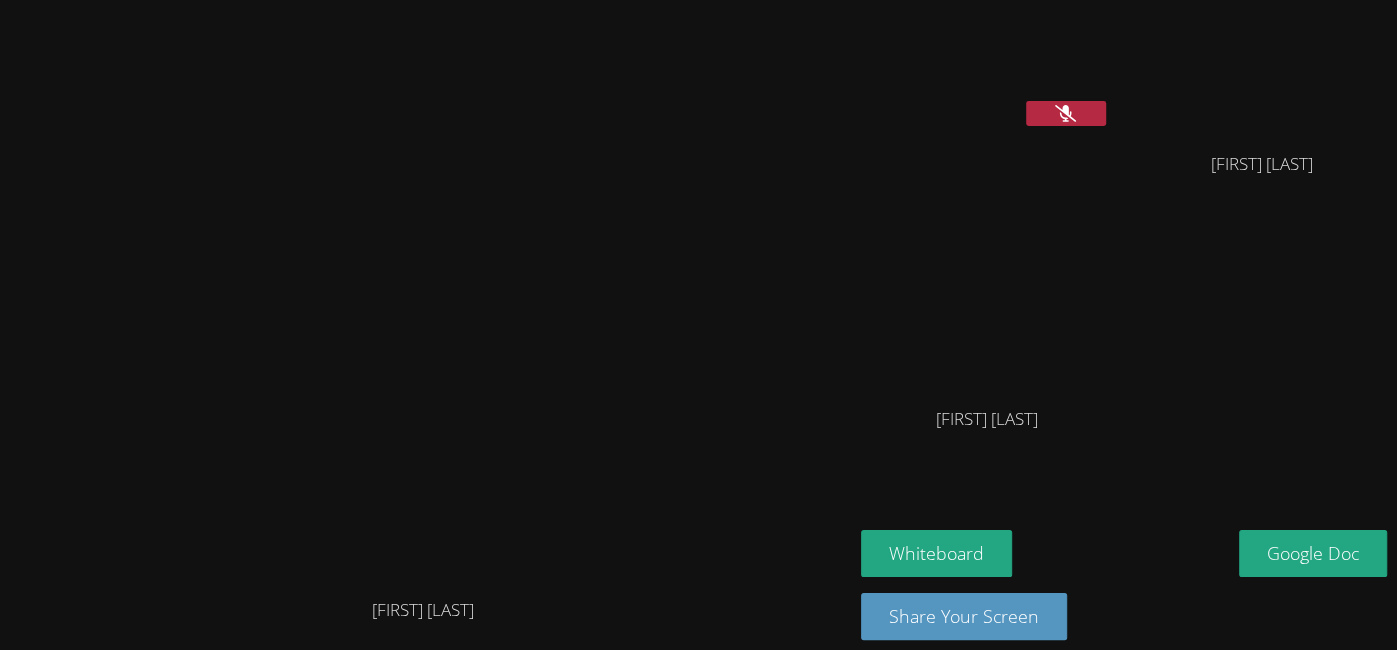click at bounding box center [1066, 113] 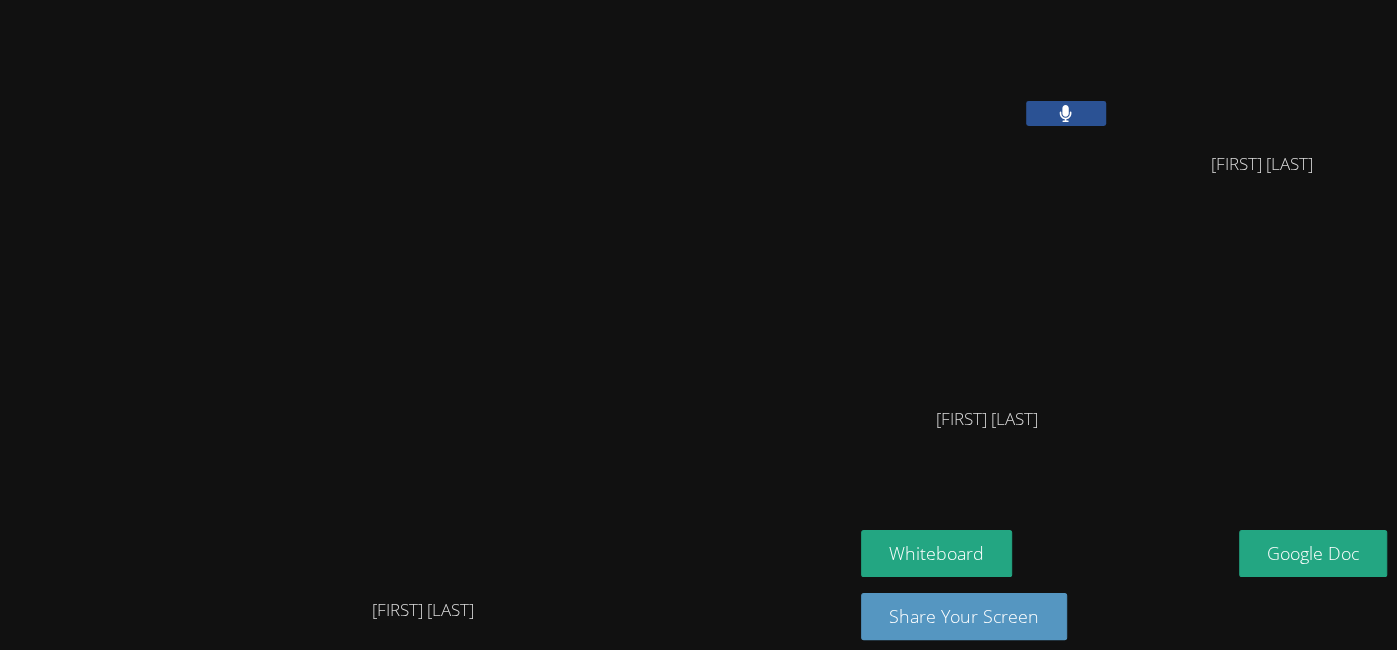 click at bounding box center [1066, 113] 